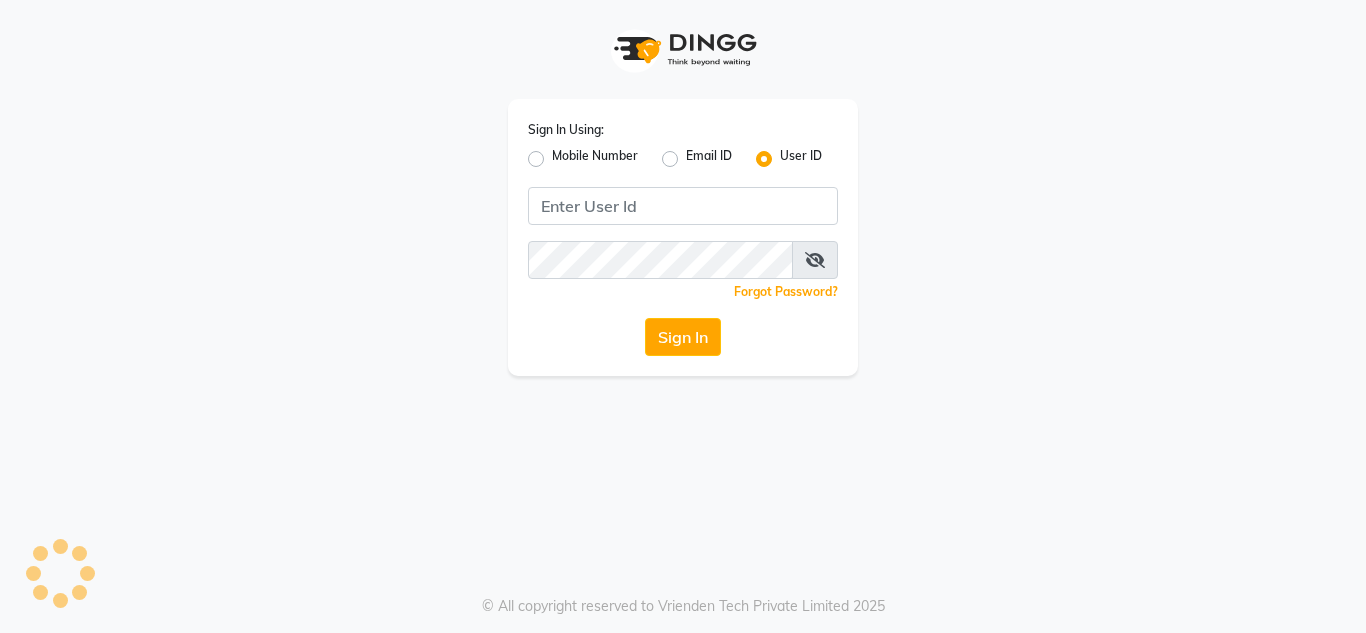 scroll, scrollTop: 0, scrollLeft: 0, axis: both 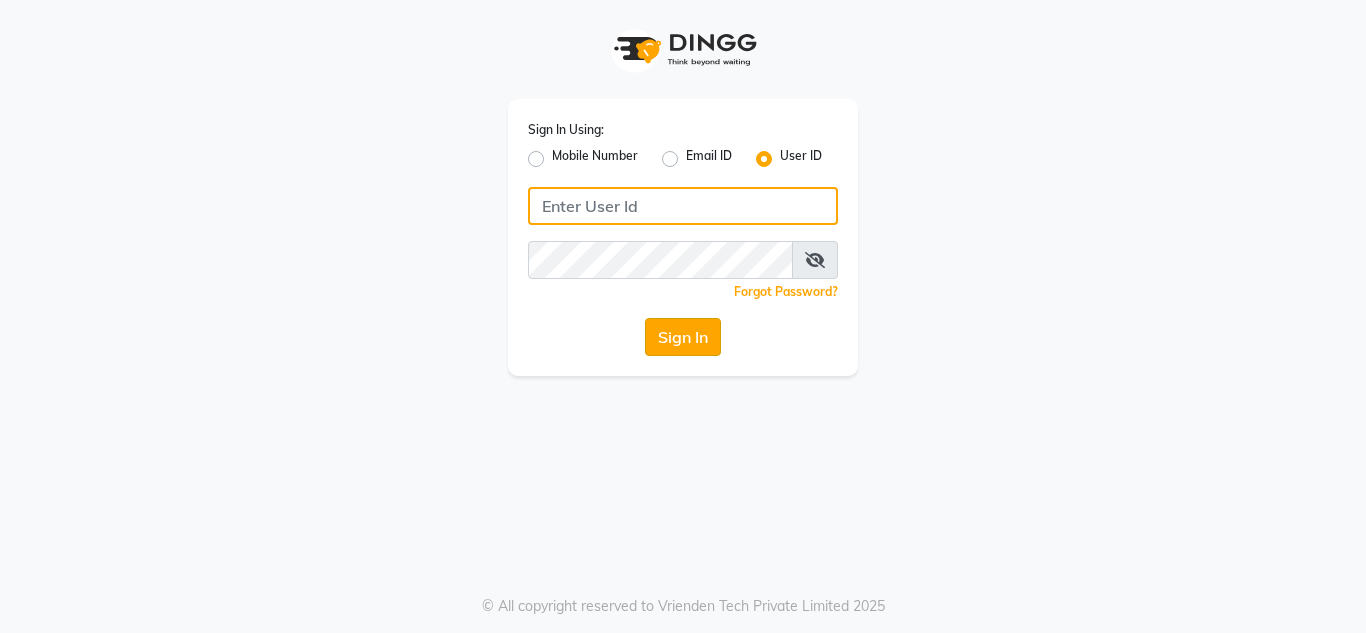 type on "artistry123" 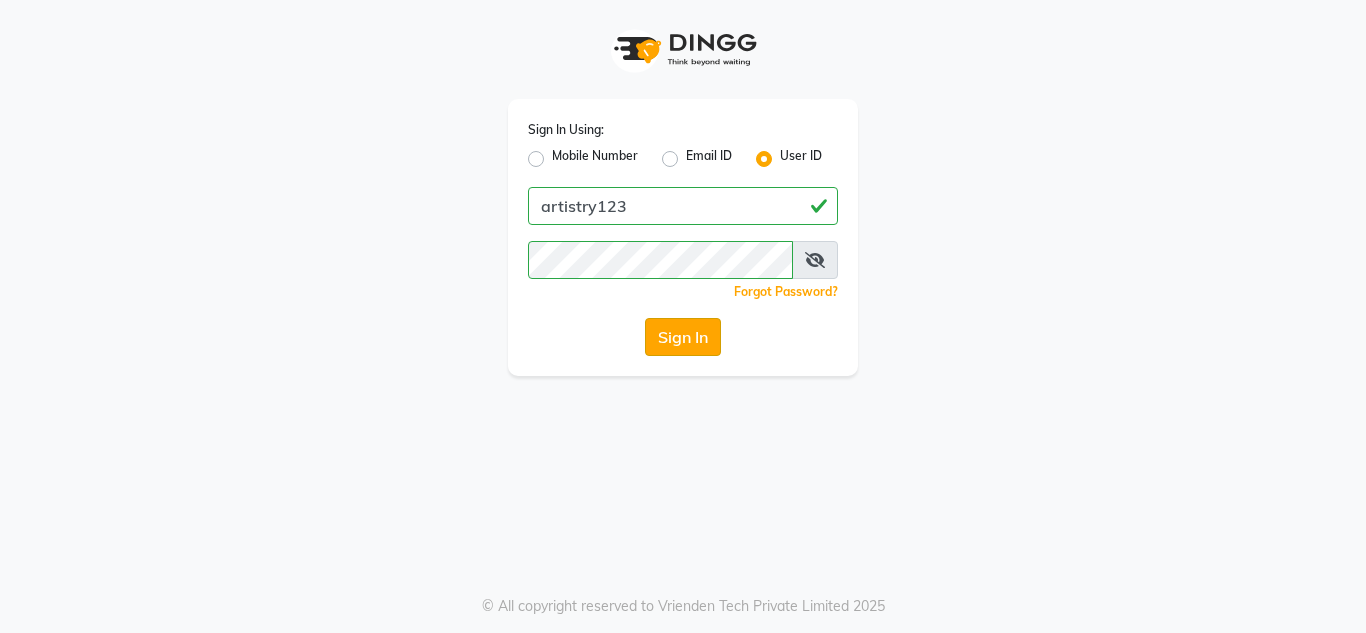 click on "Sign In" 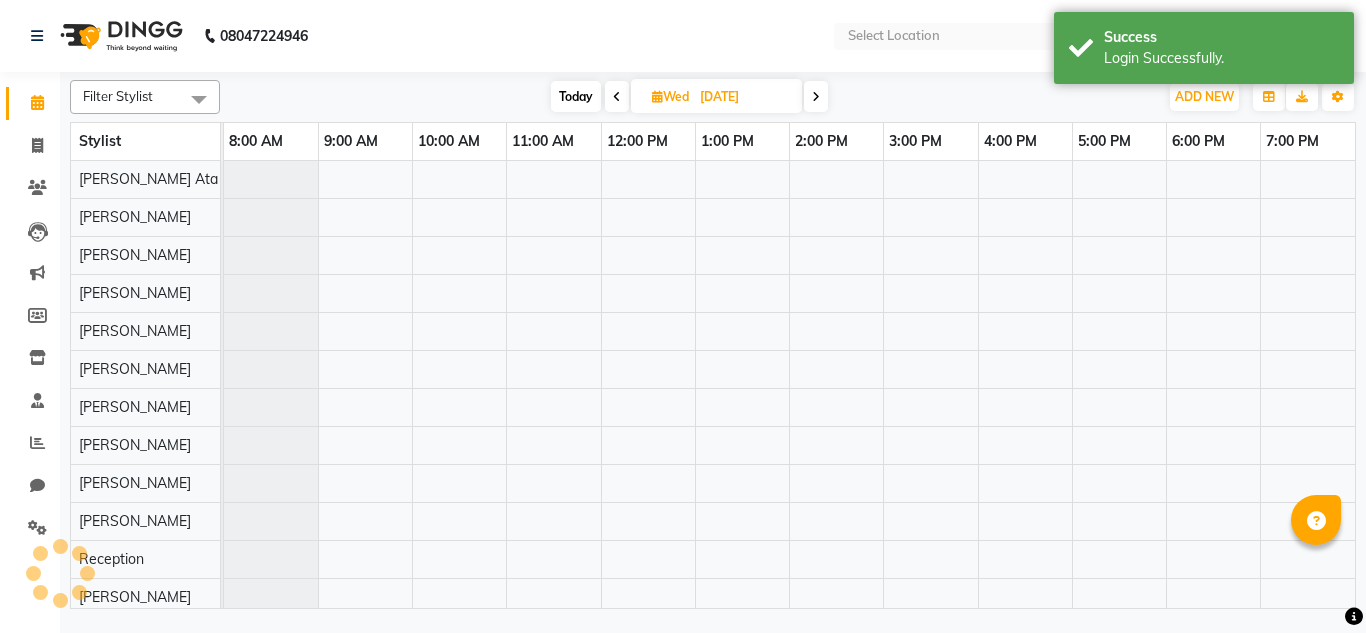 select on "en" 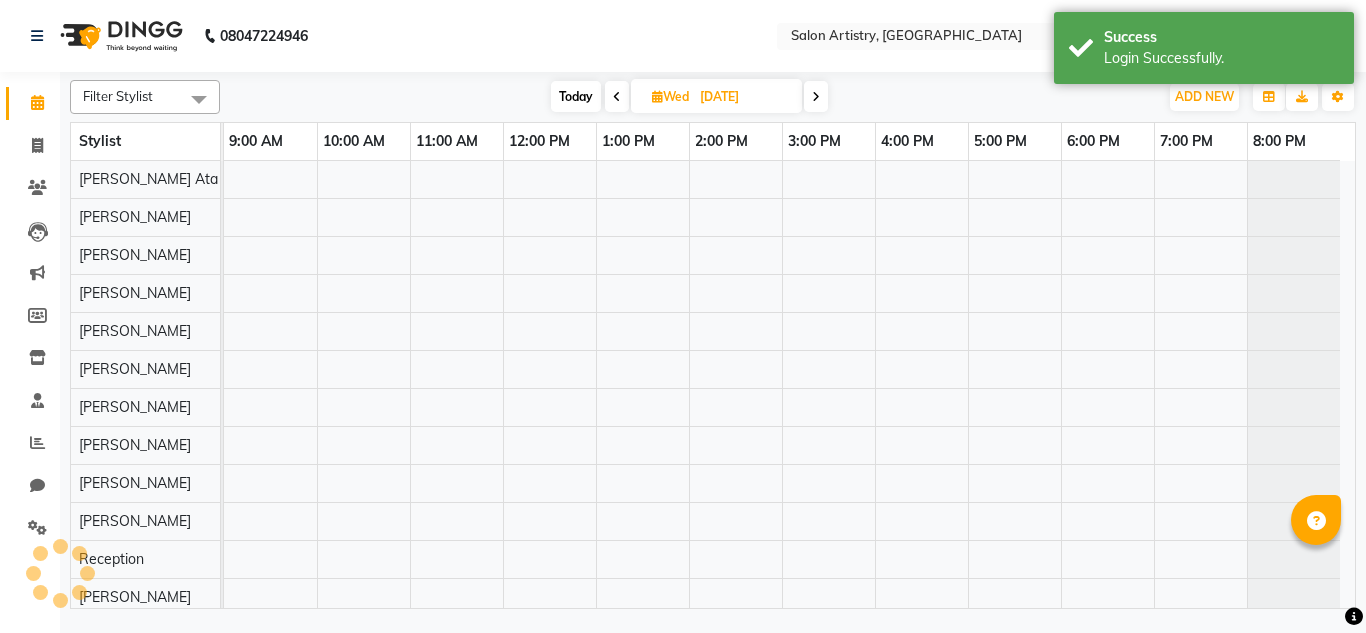scroll, scrollTop: 0, scrollLeft: 0, axis: both 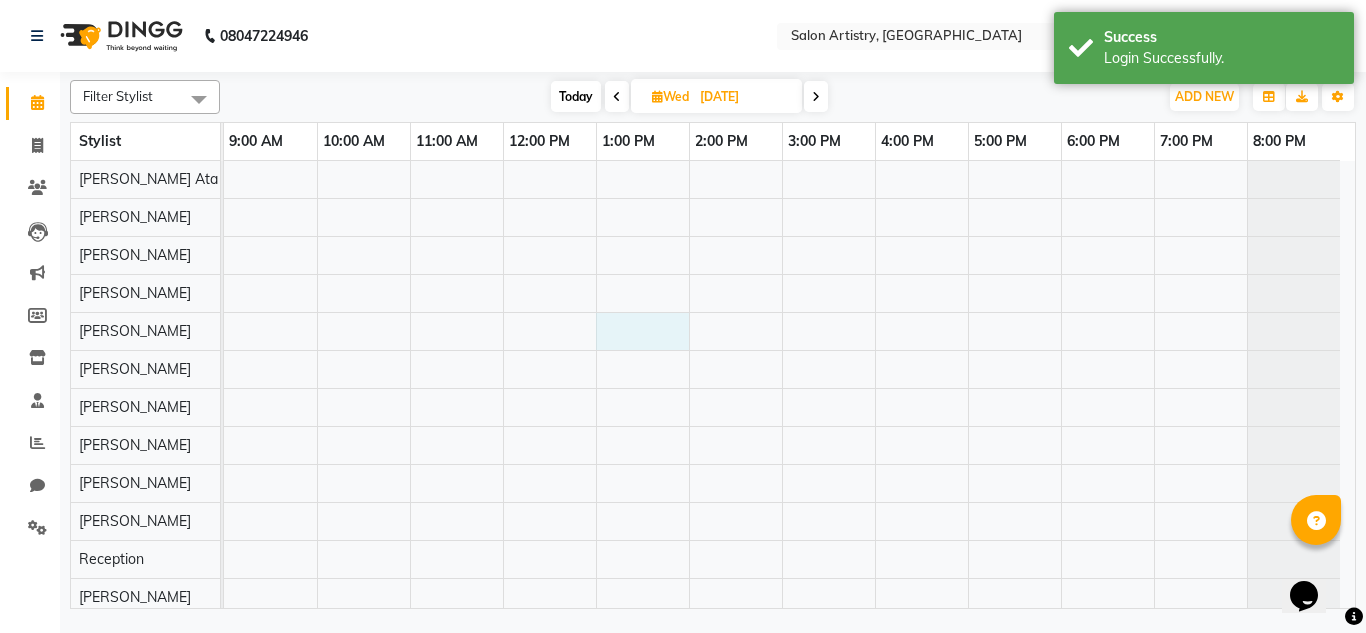 click at bounding box center [789, 445] 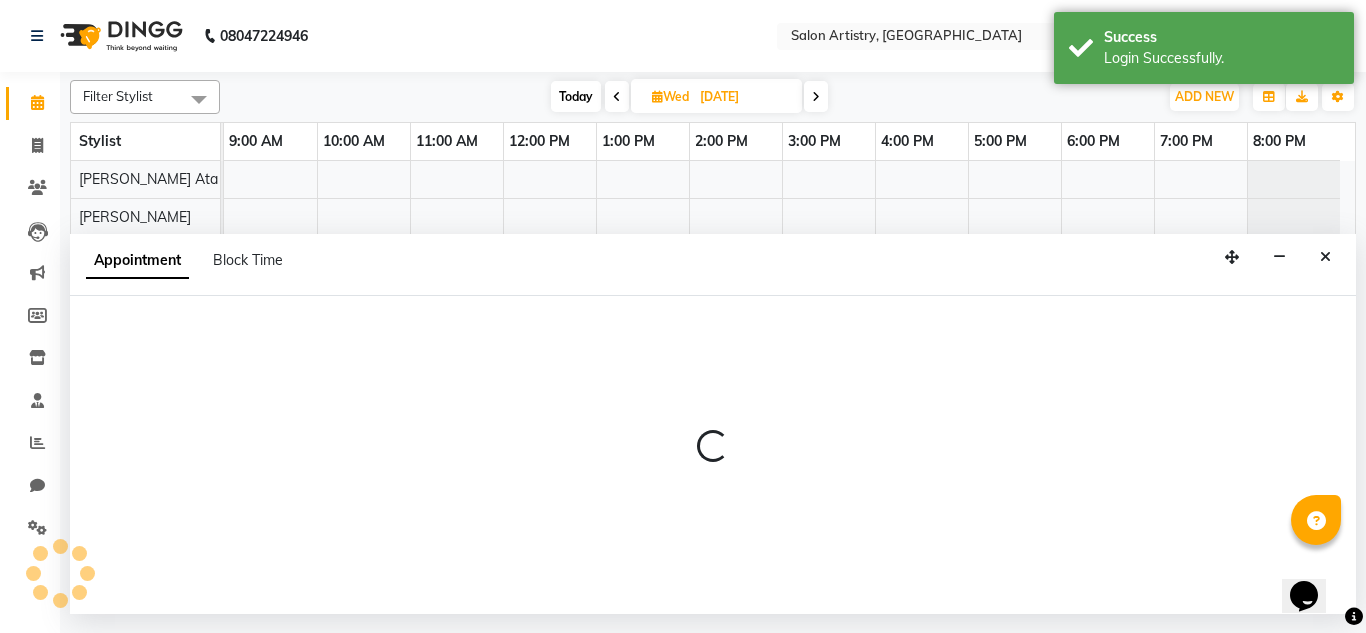 click at bounding box center (713, 455) 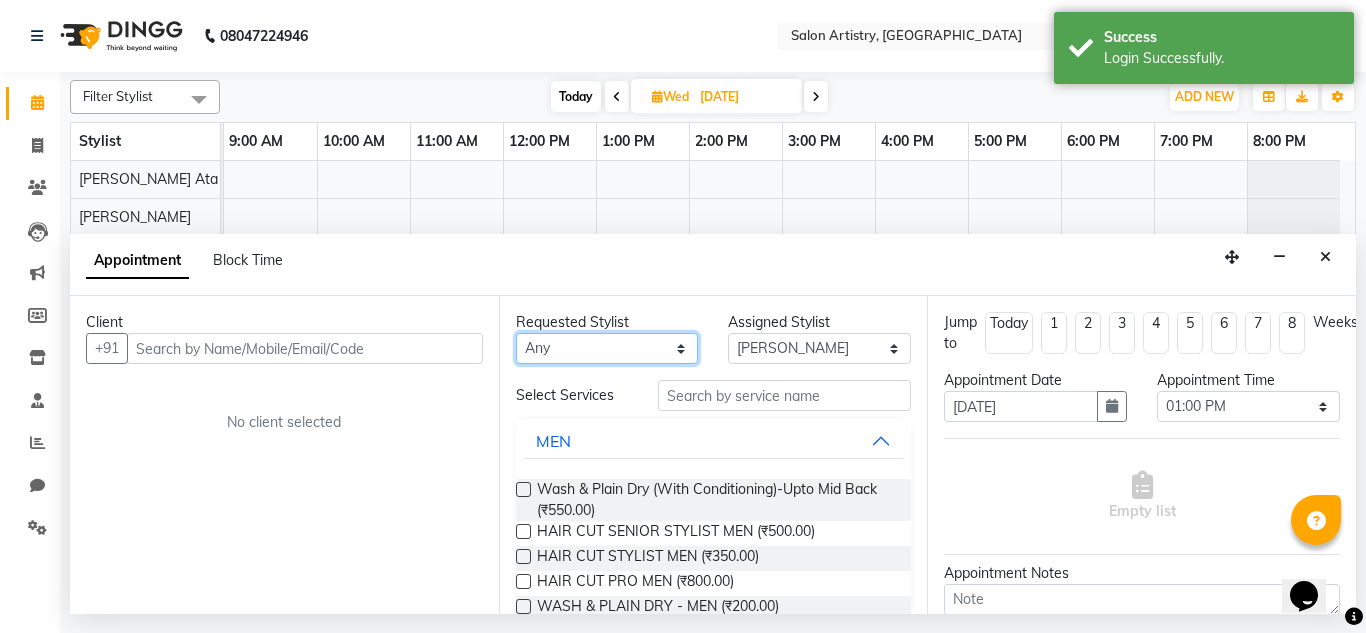 click on "Any [PERSON_NAME] [PERSON_NAME] [PERSON_NAME] [PERSON_NAME] [PERSON_NAME] [PERSON_NAME] [PERSON_NAME] Reception [PERSON_NAME] [PERSON_NAME] [PERSON_NAME] [PERSON_NAME] [PERSON_NAME] [PERSON_NAME] [PERSON_NAME]" at bounding box center [607, 348] 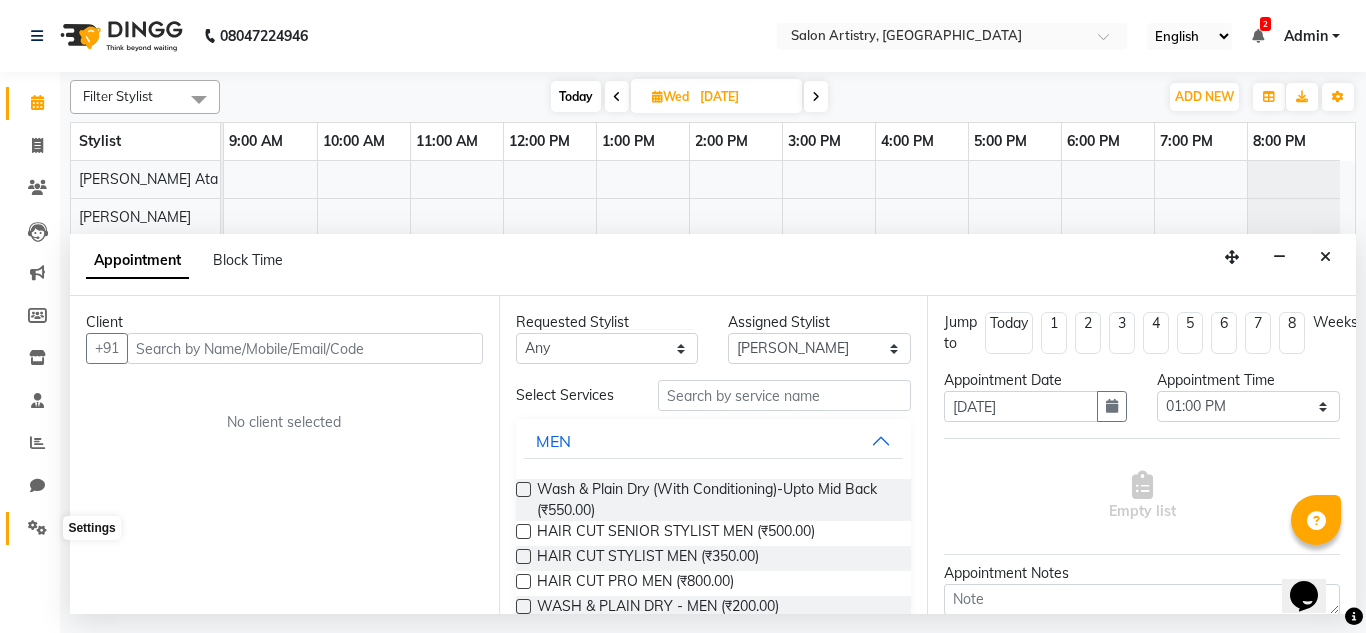 click 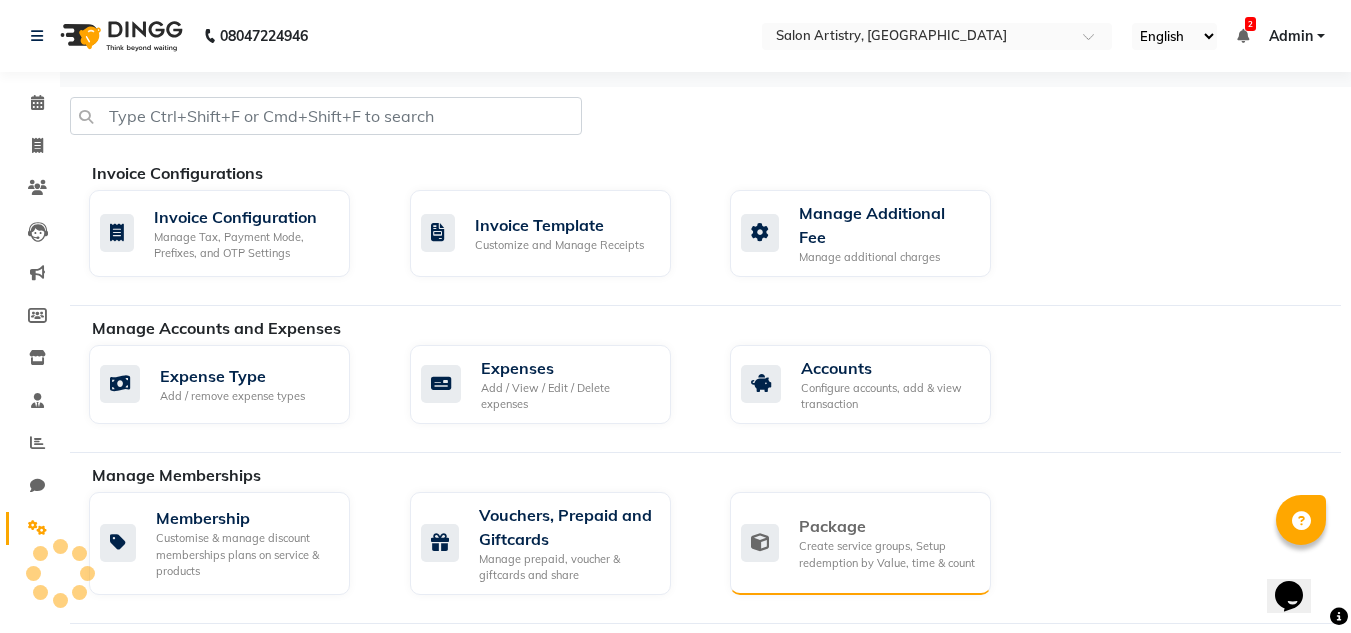 click on "Create service groups, Setup redemption by Value, time & count" 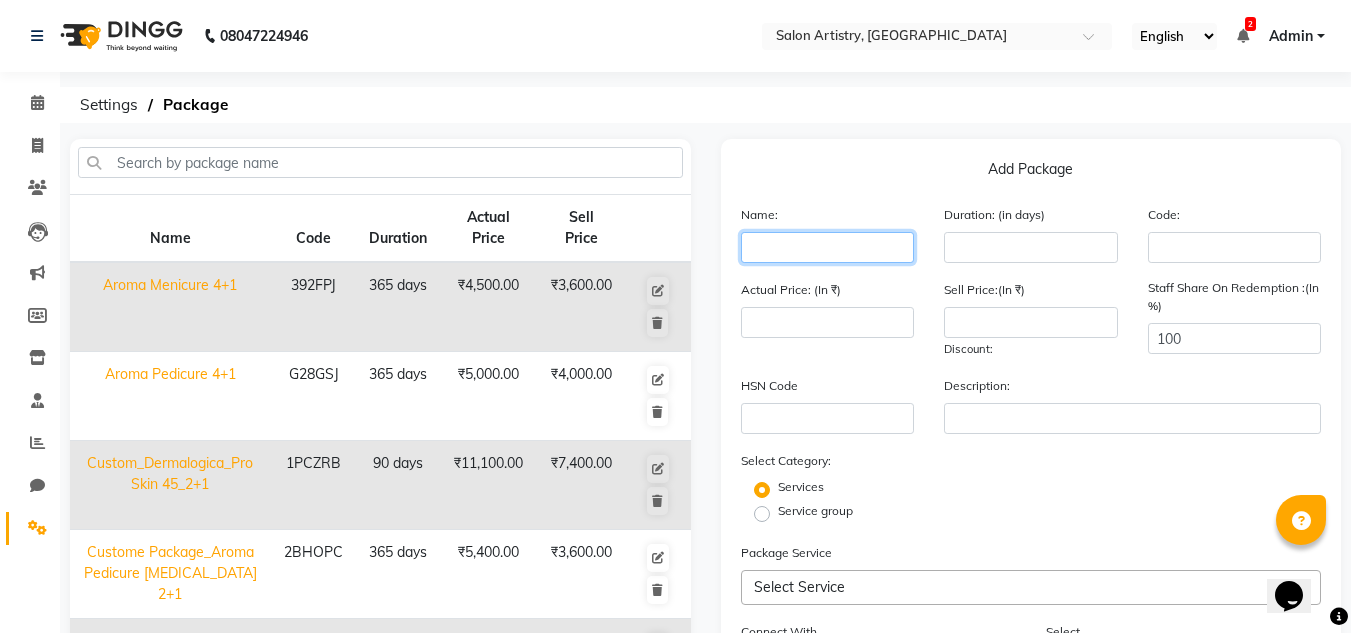 click 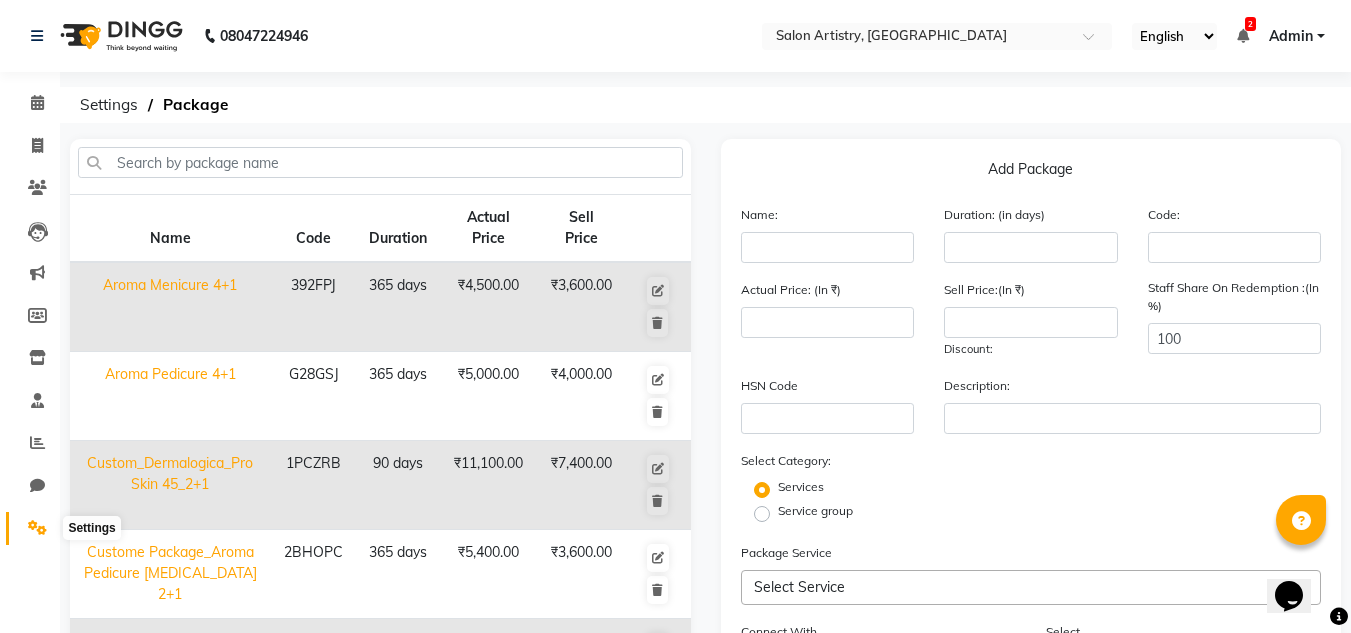 click 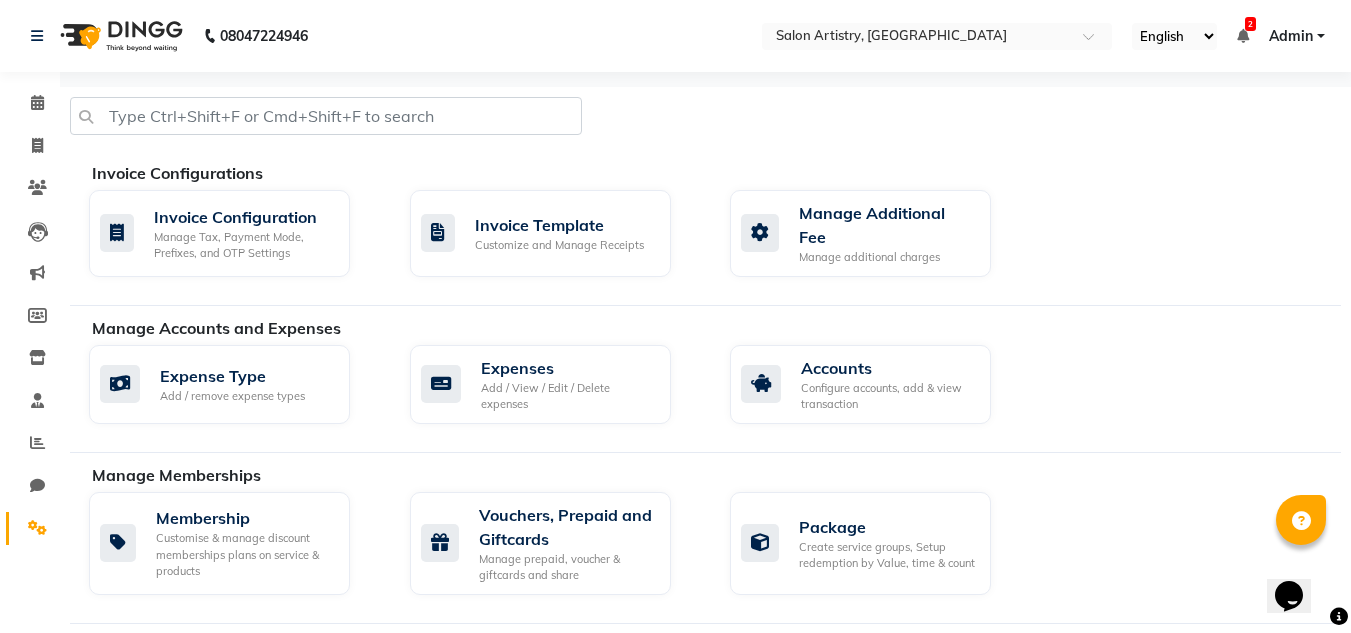 click on "Manage Accounts and Expenses   Expense Type Add / remove expense types  Expenses Add / View / Edit / Delete expenses  Accounts Configure accounts, add & view transaction" 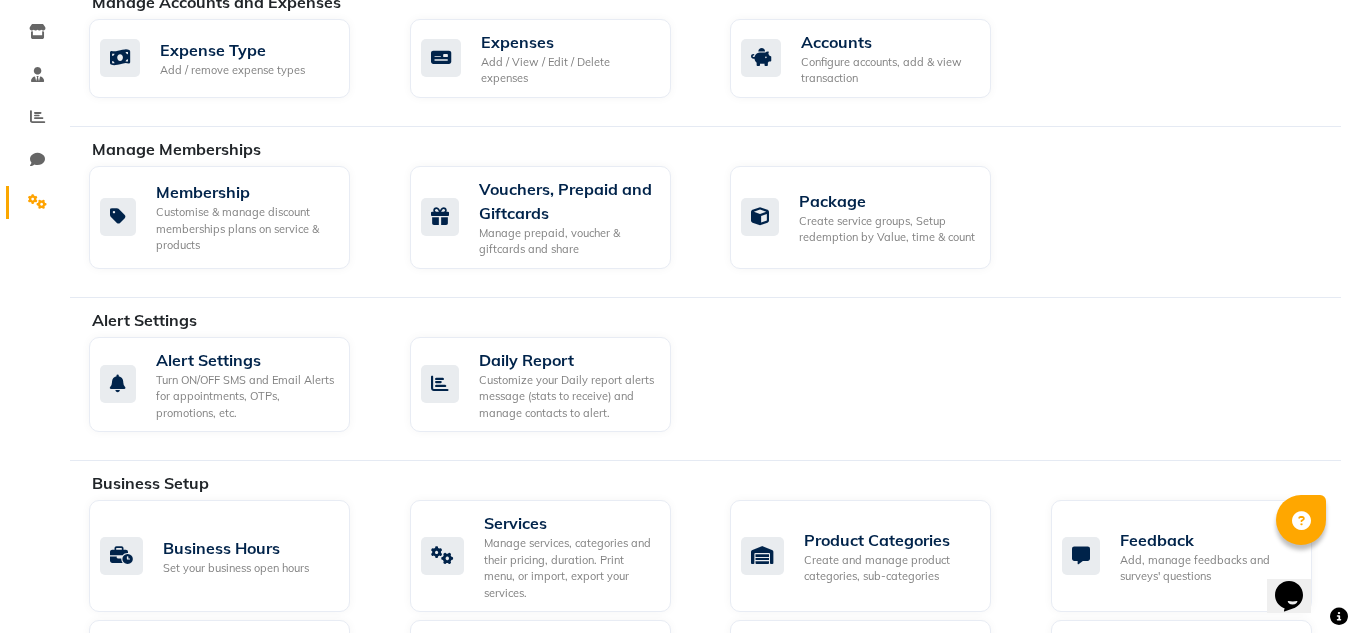 scroll, scrollTop: 360, scrollLeft: 0, axis: vertical 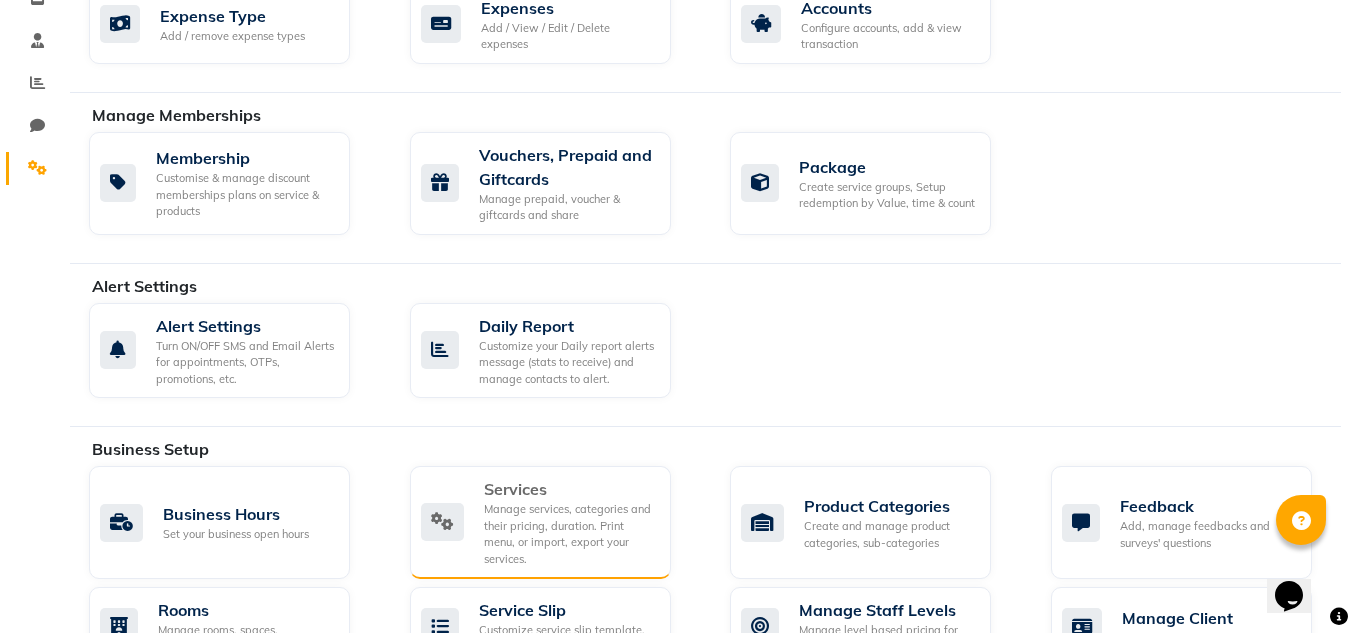 click on "Manage services, categories and their pricing, duration. Print menu, or import, export your services." 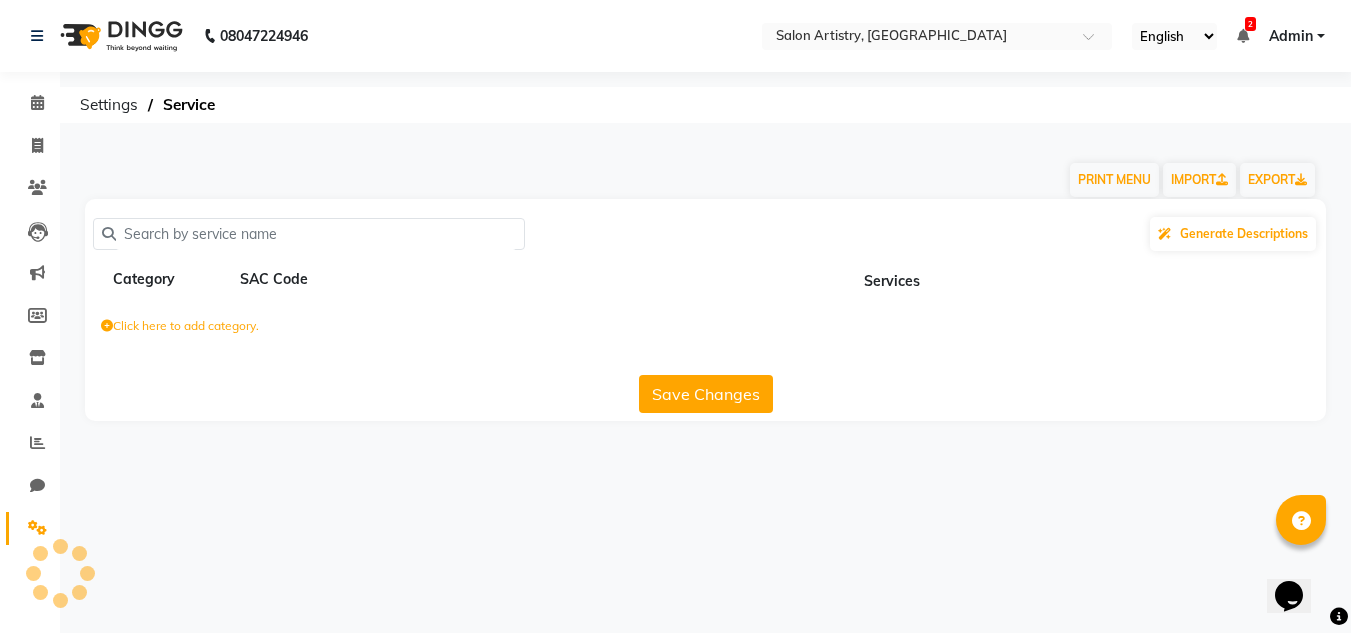 scroll, scrollTop: 0, scrollLeft: 0, axis: both 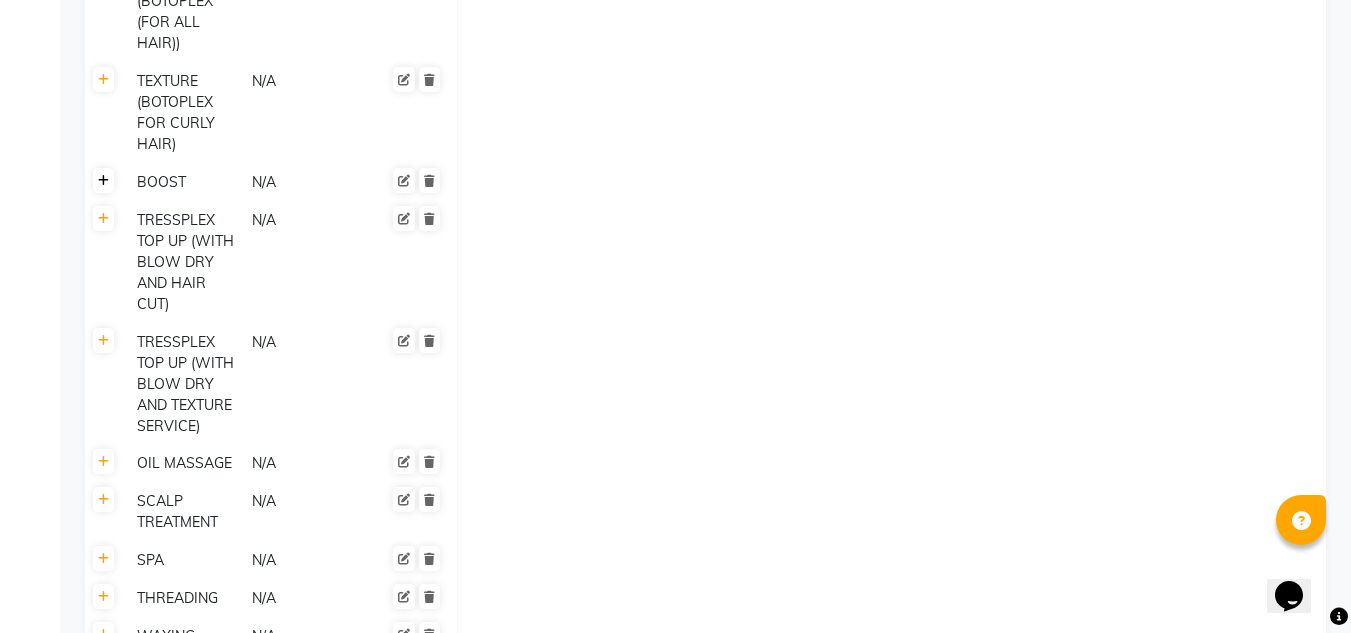 click 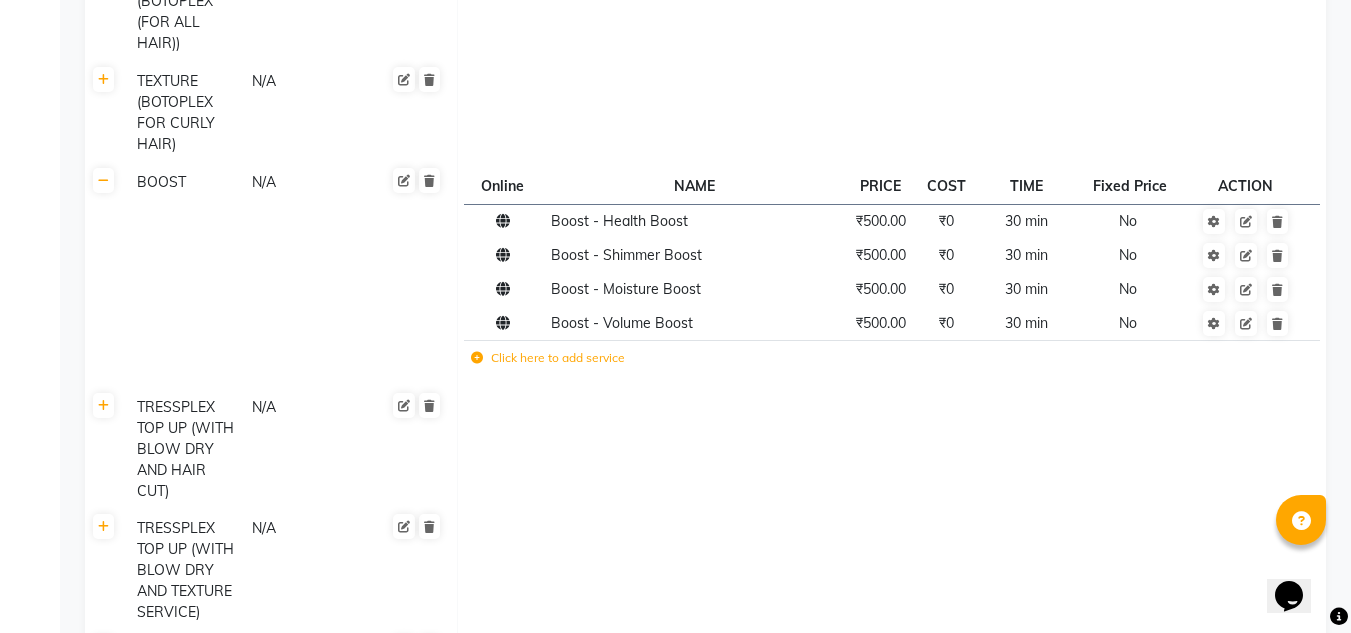 click on "Click here to add service" 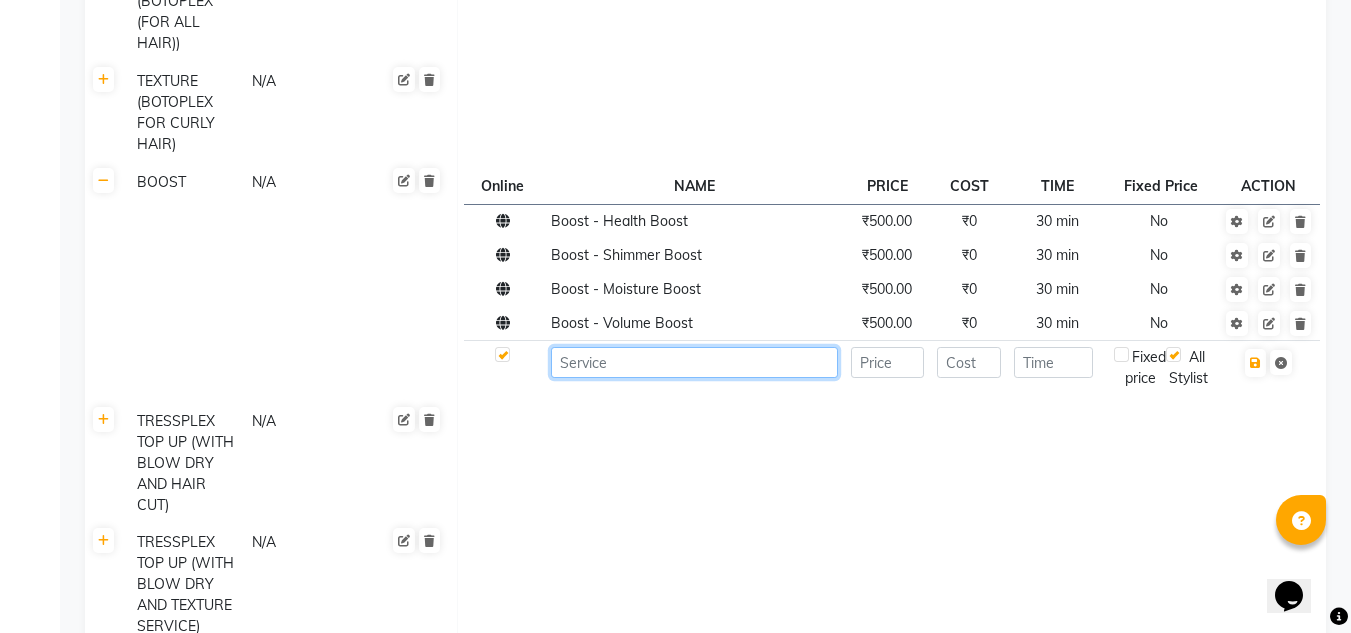 click 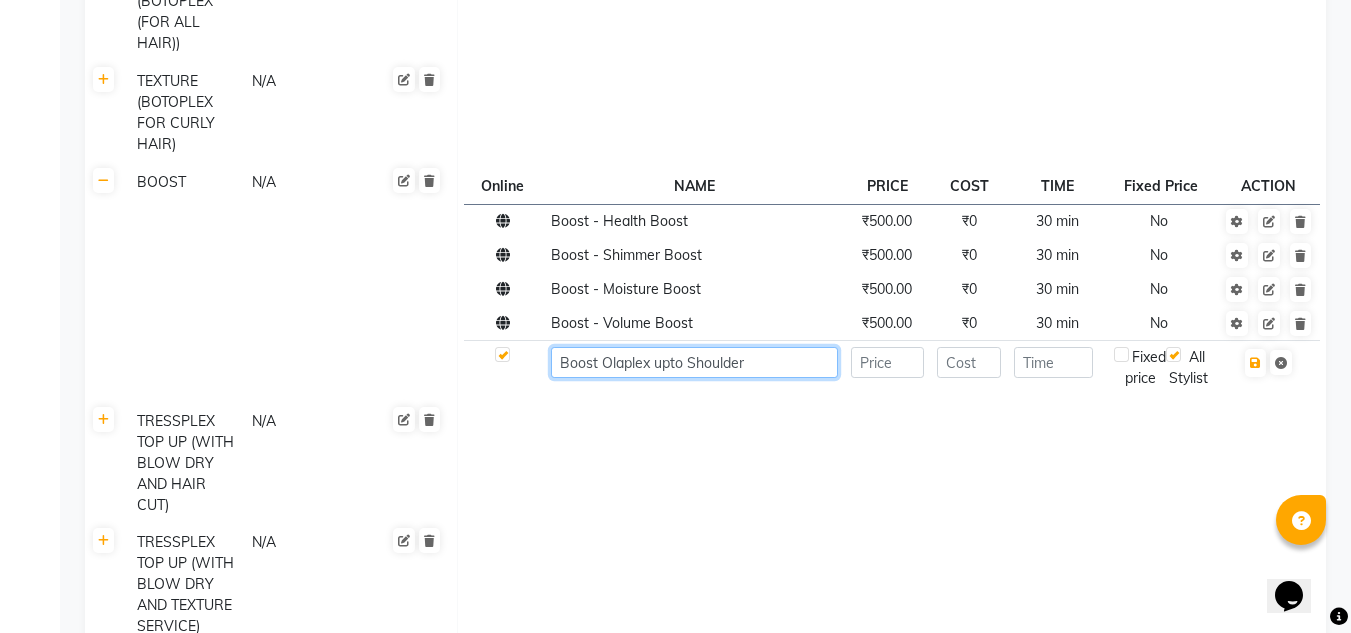 type on "Boost Olaplex upto Shoulder" 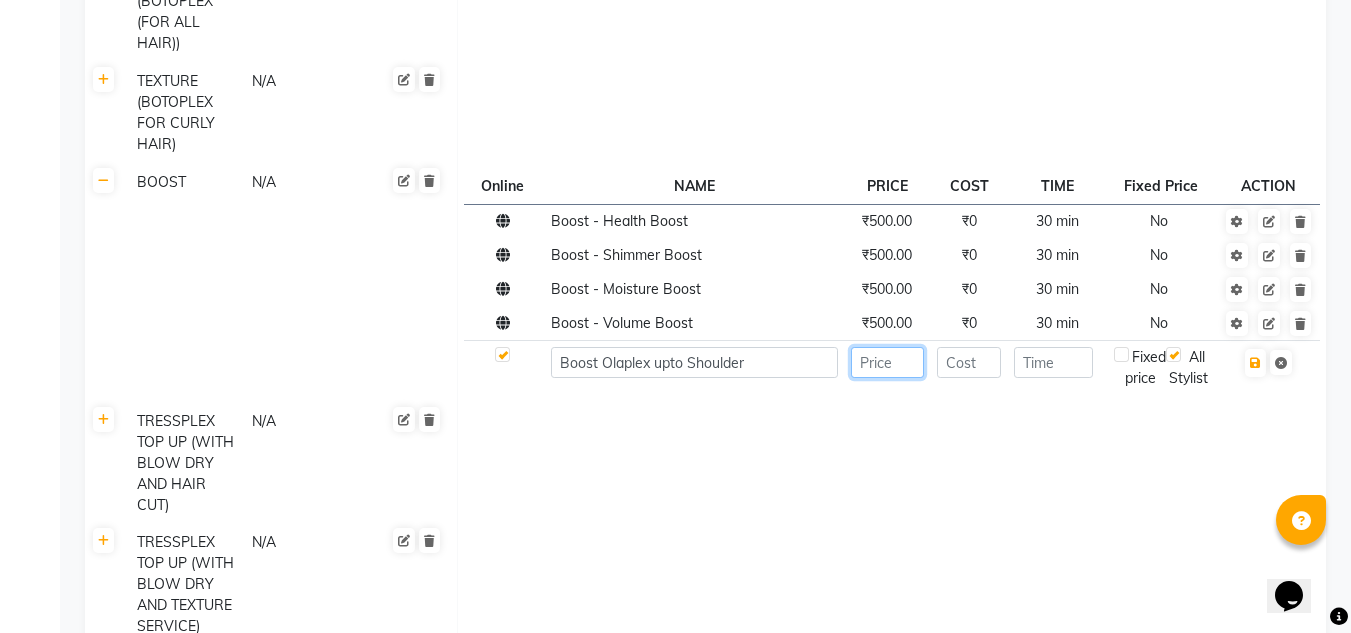 click 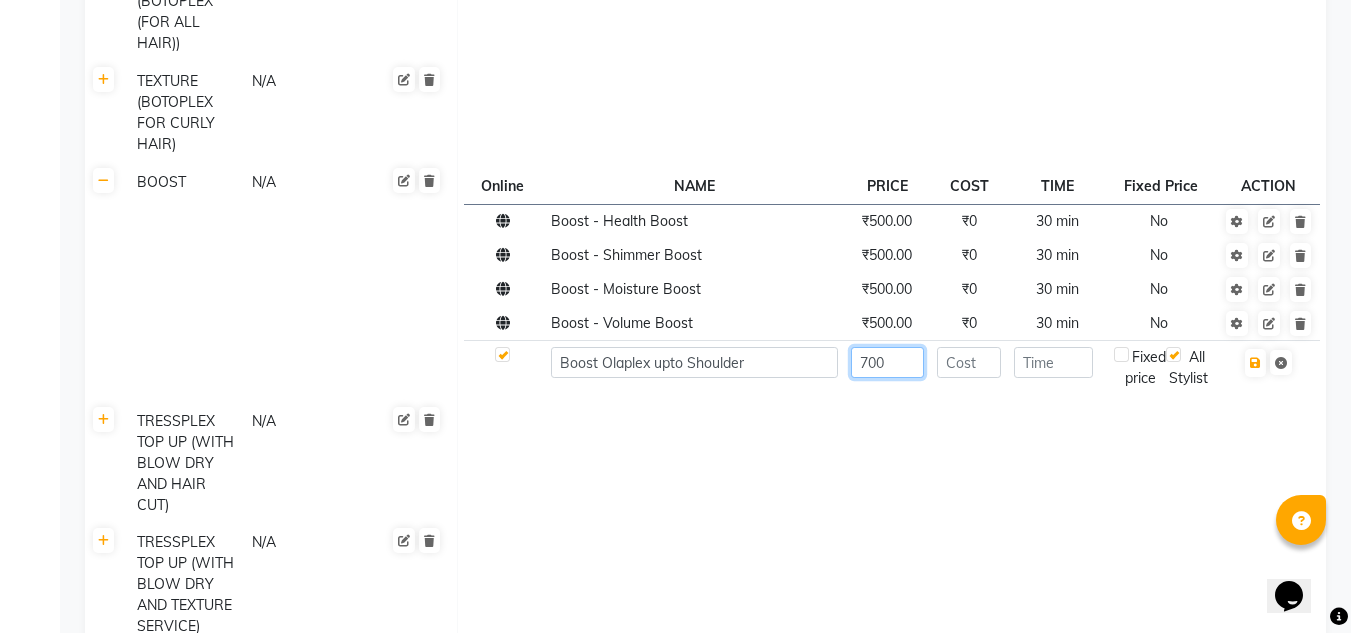 type on "700" 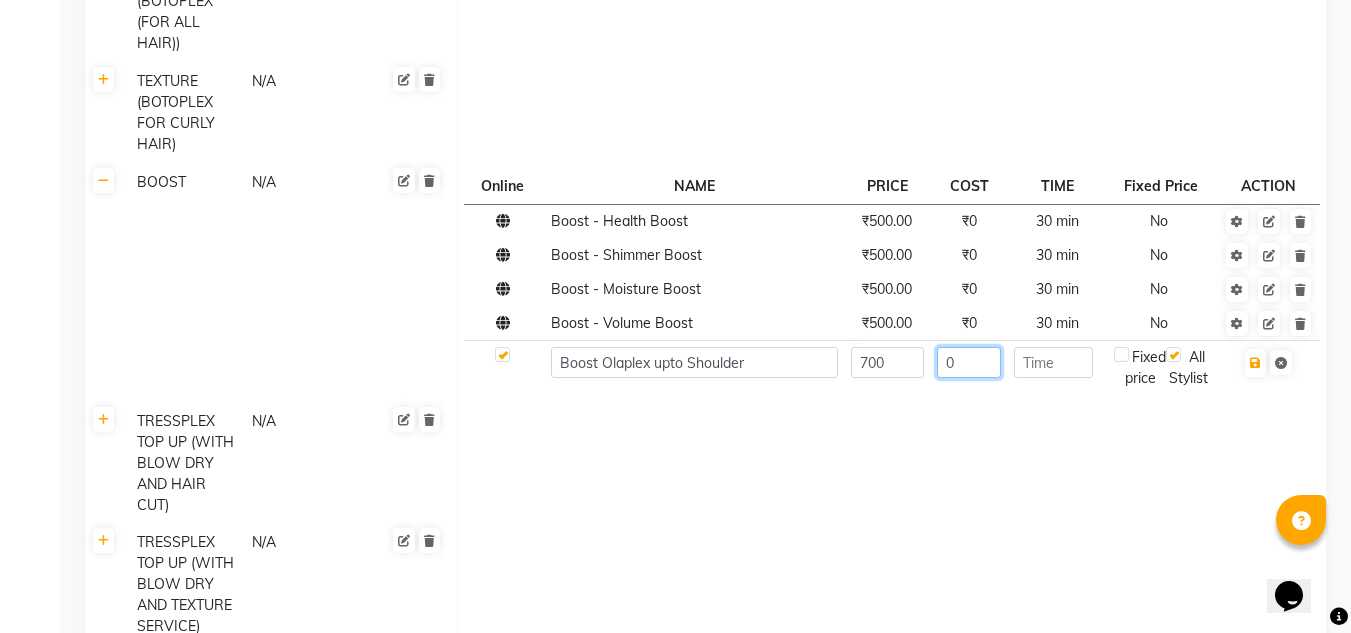type on "0" 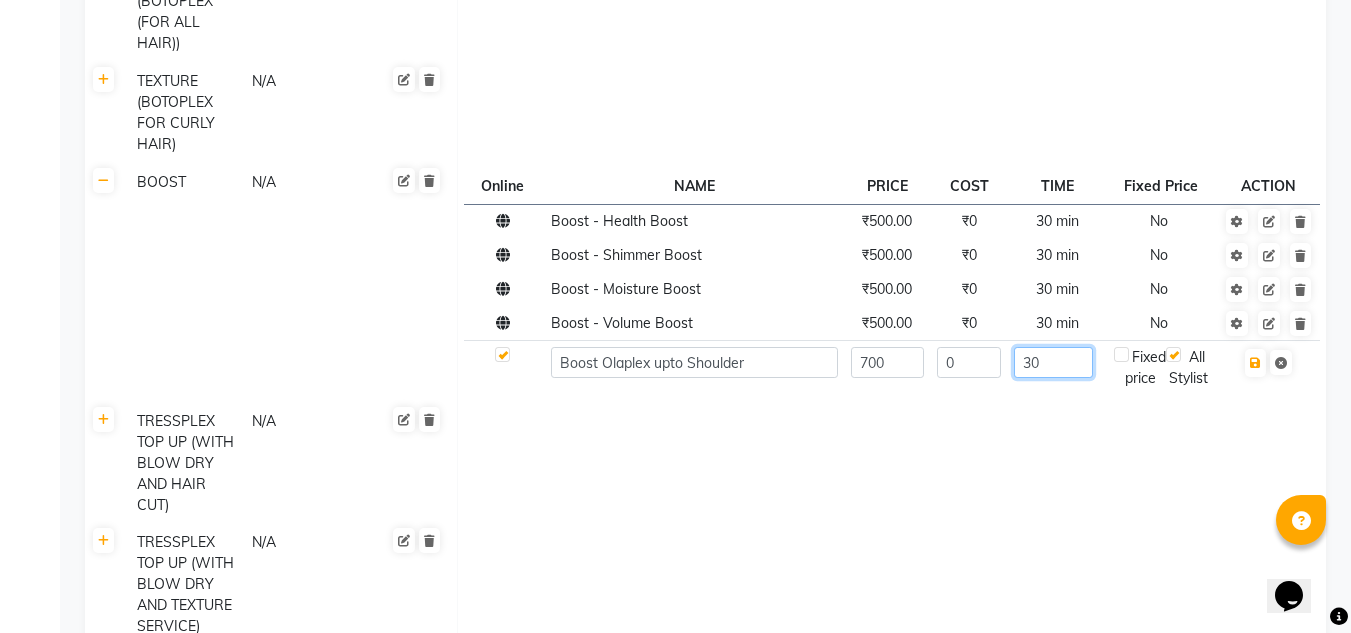 type on "30" 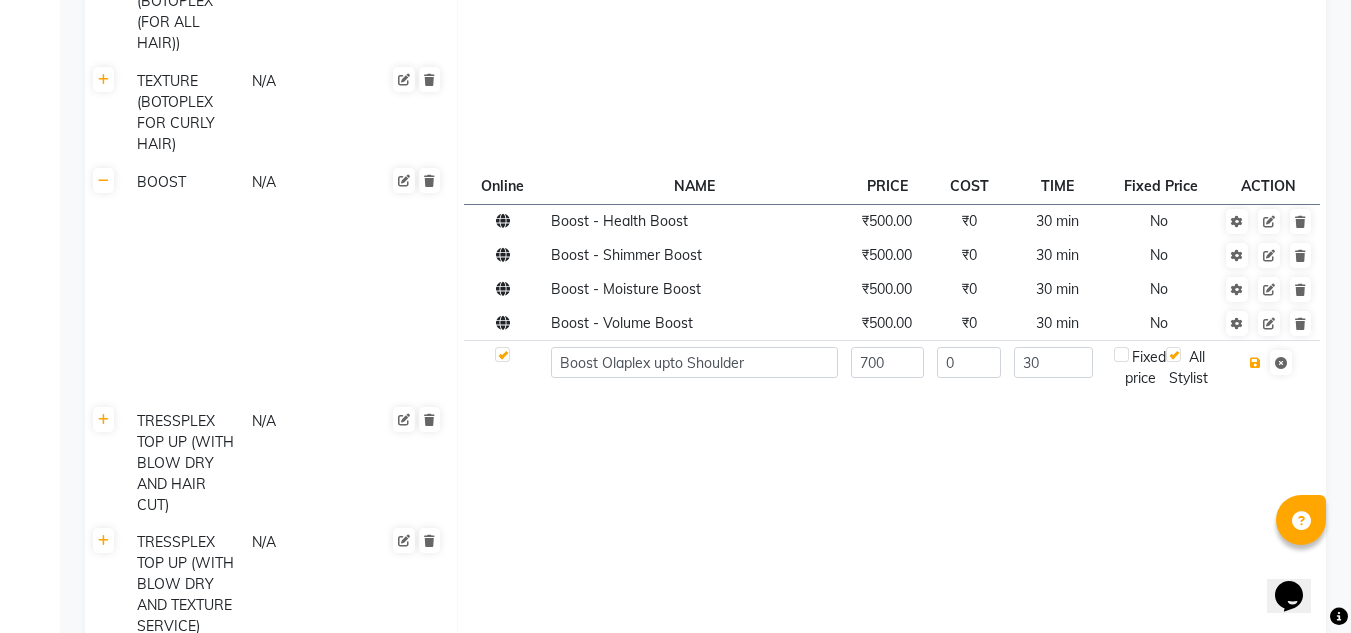 type 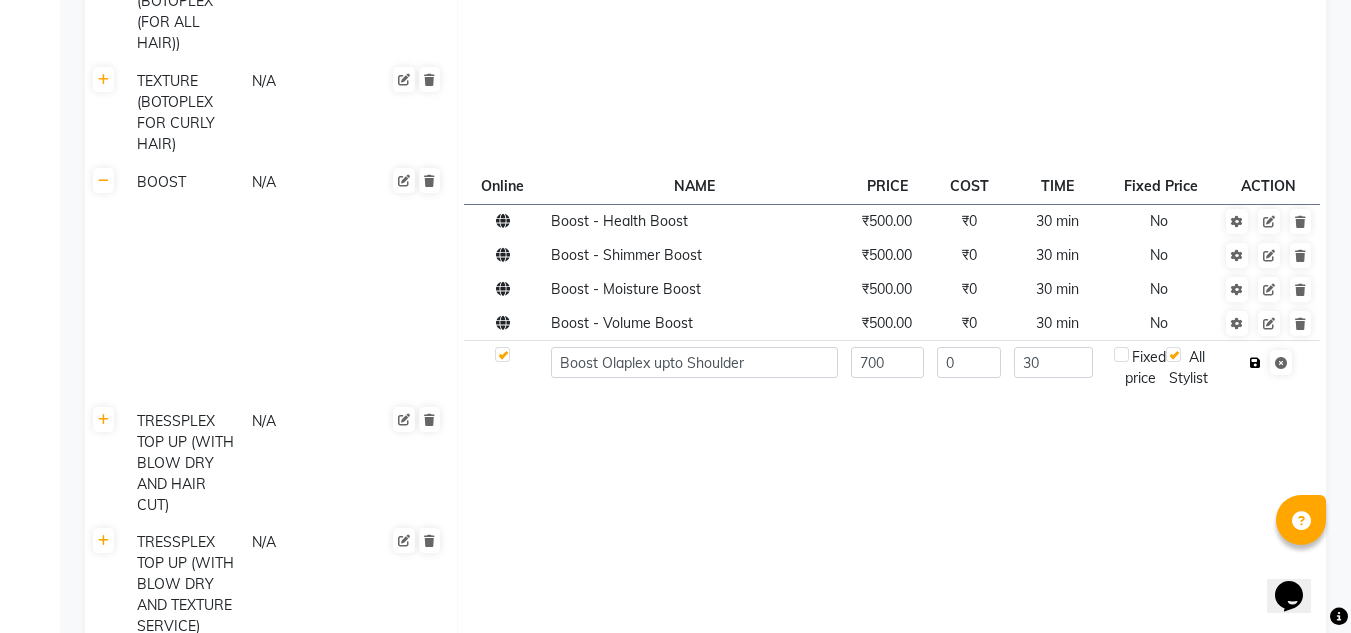 click at bounding box center [1255, 363] 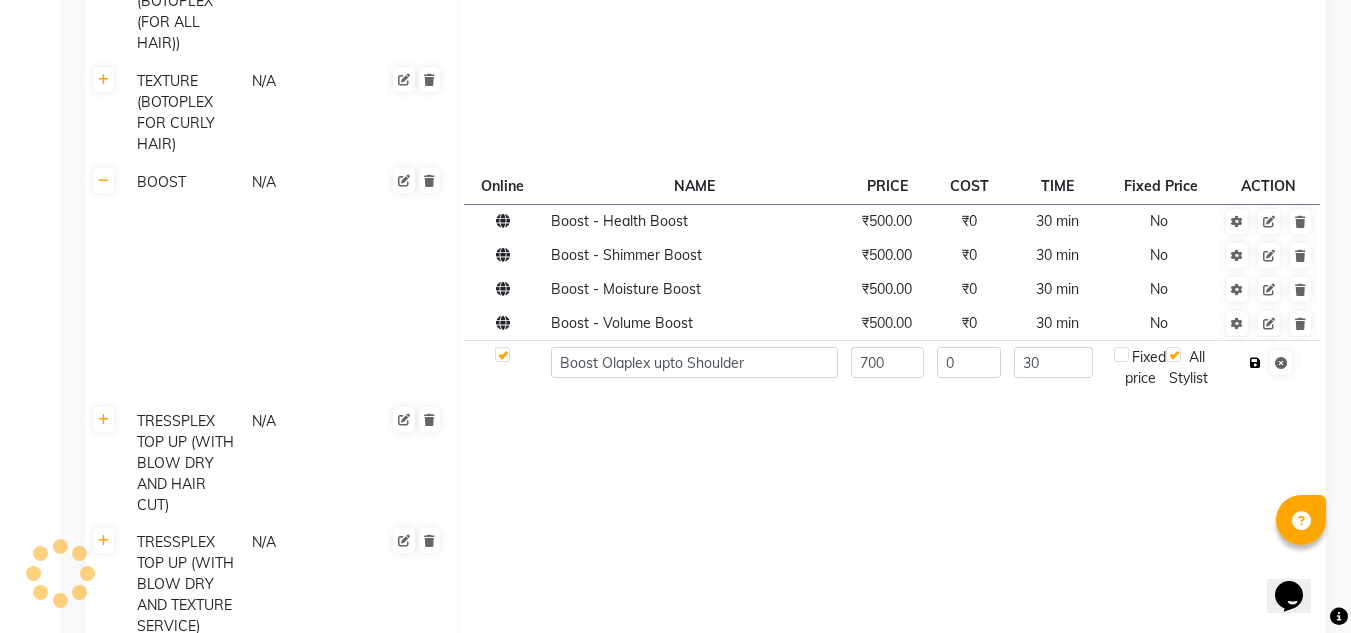 click at bounding box center [1255, 363] 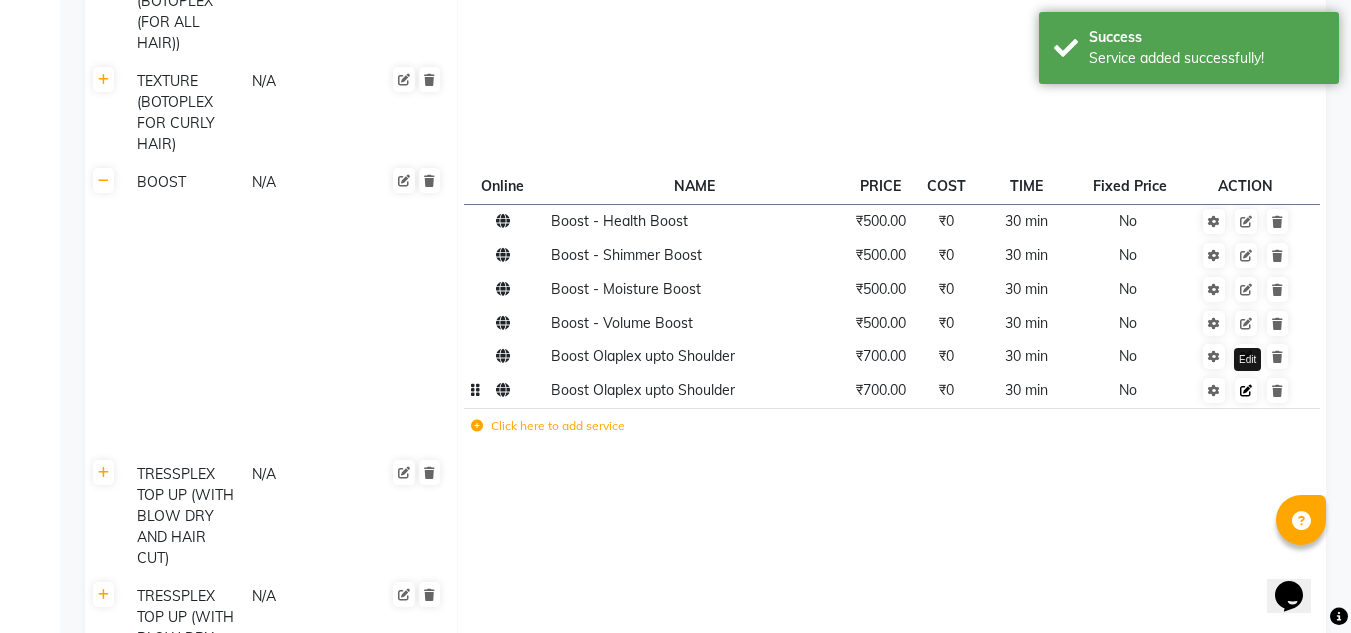 click 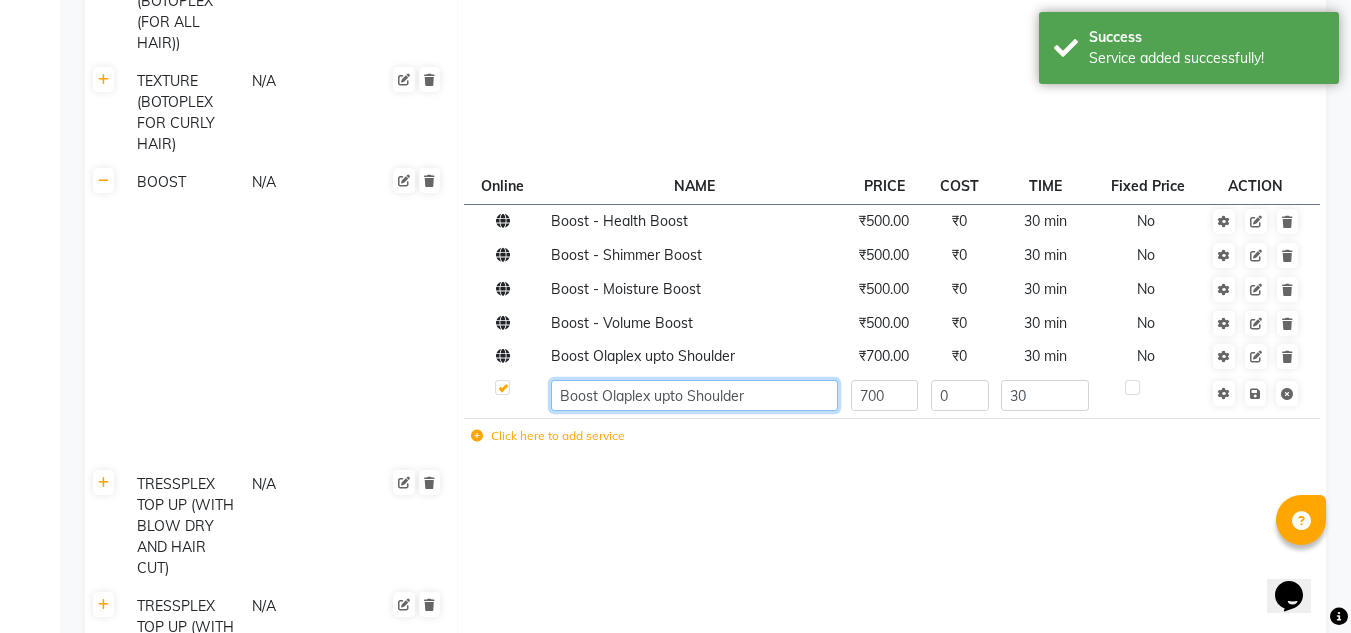 click on "Boost Olaplex upto Shoulder" 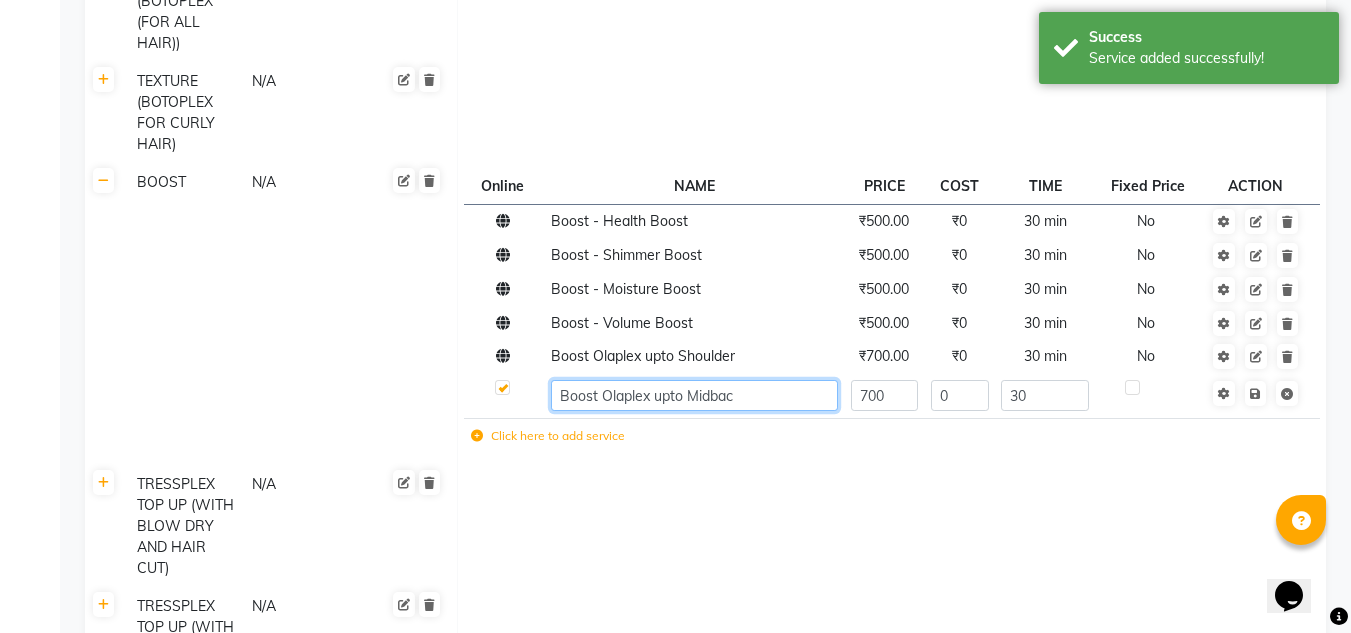 type on "Boost Olaplex upto Midback" 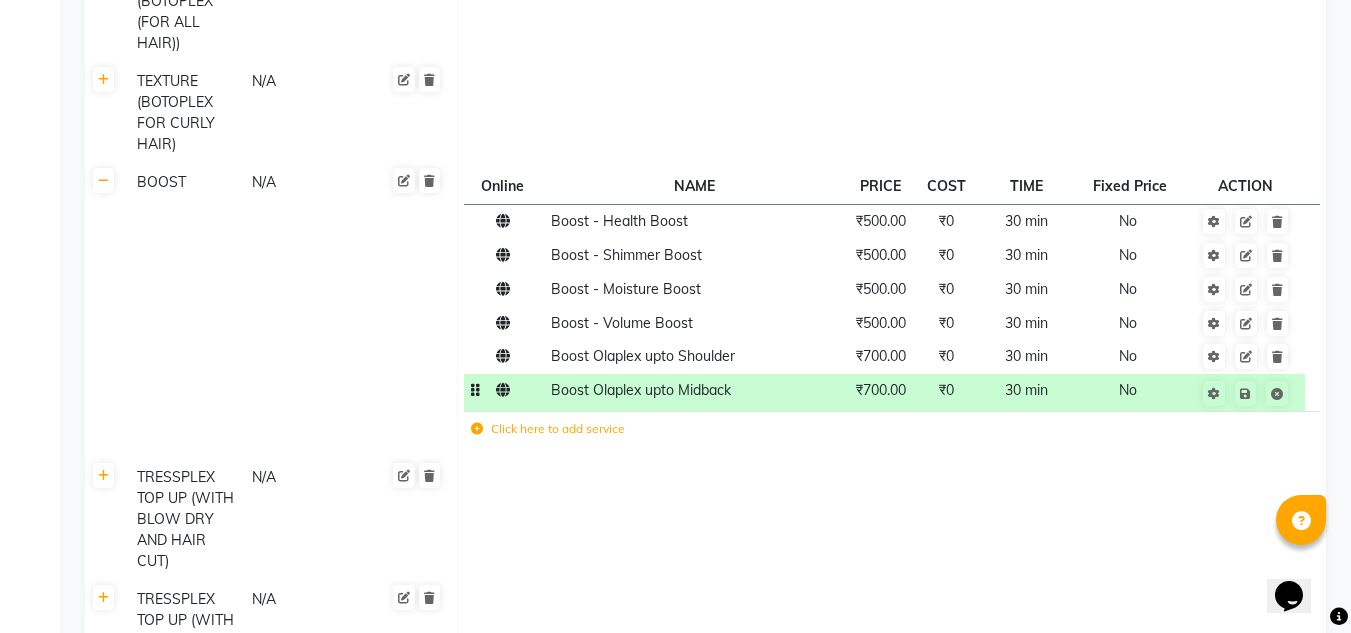 click on "30 min" 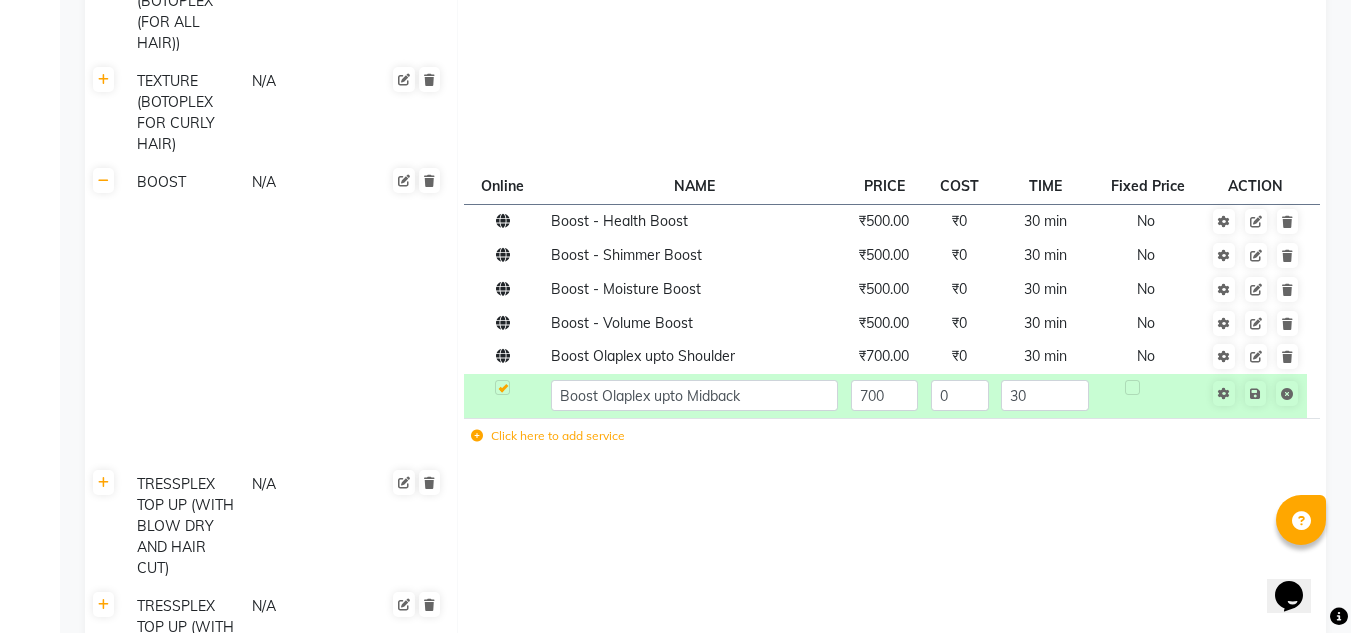 click 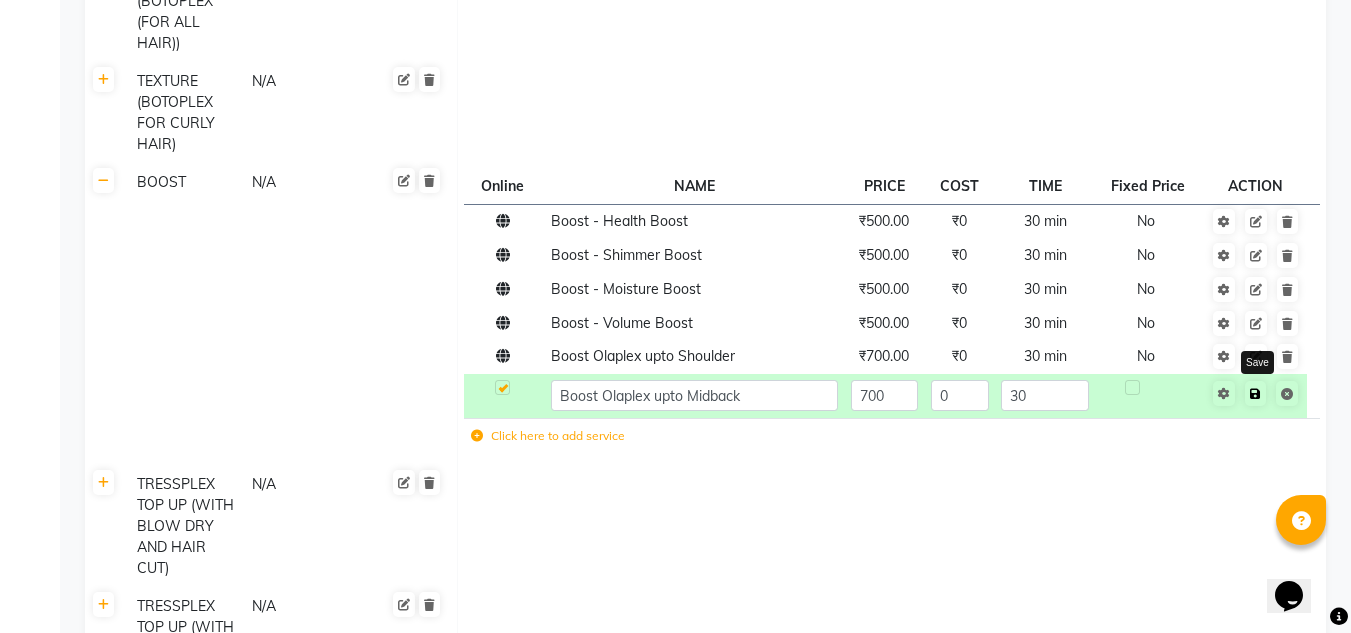 click 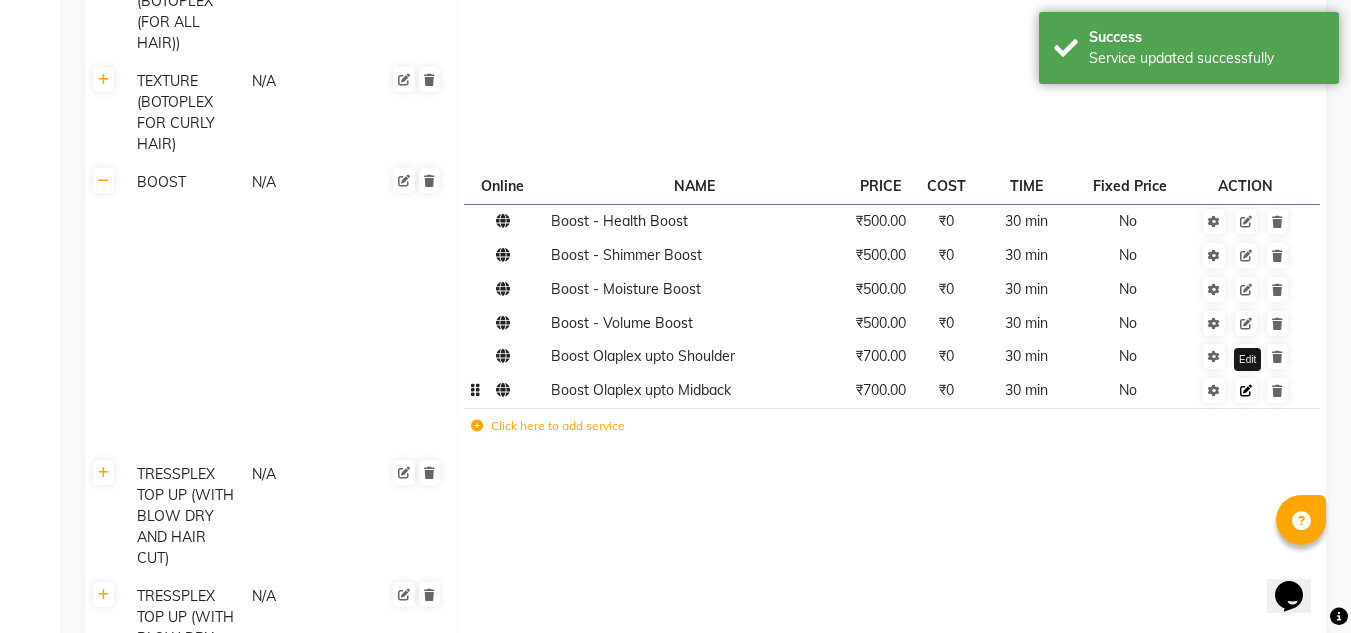 click 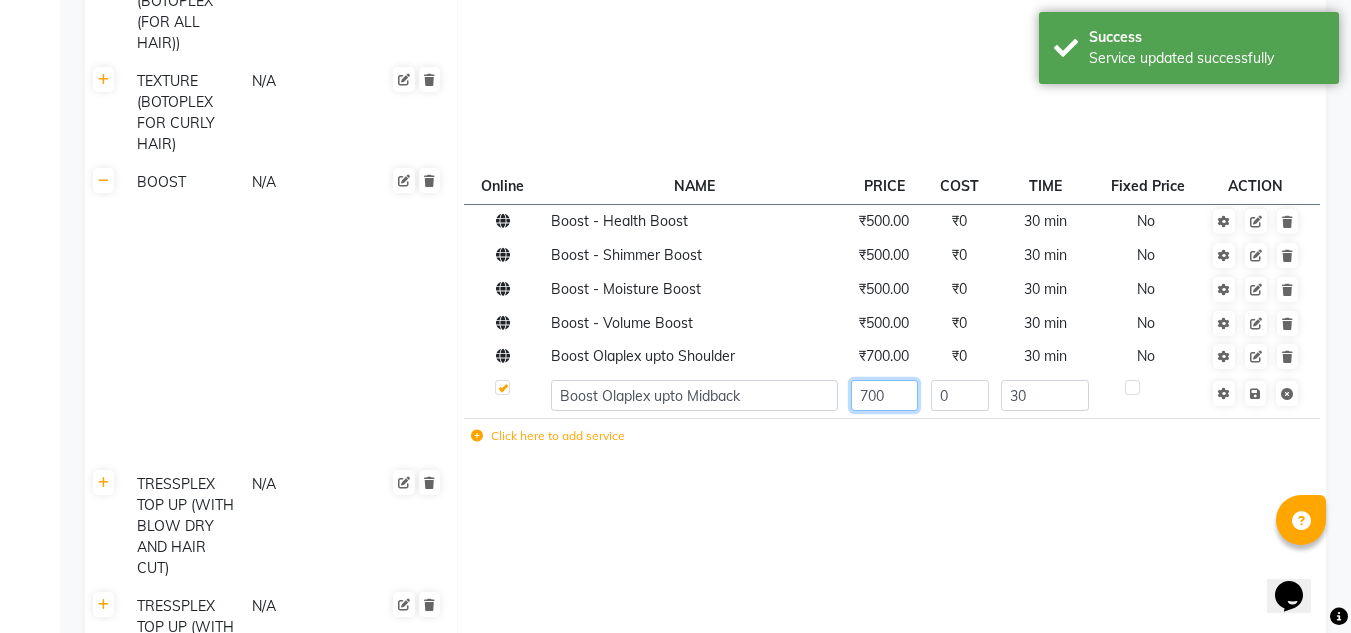 click on "700" 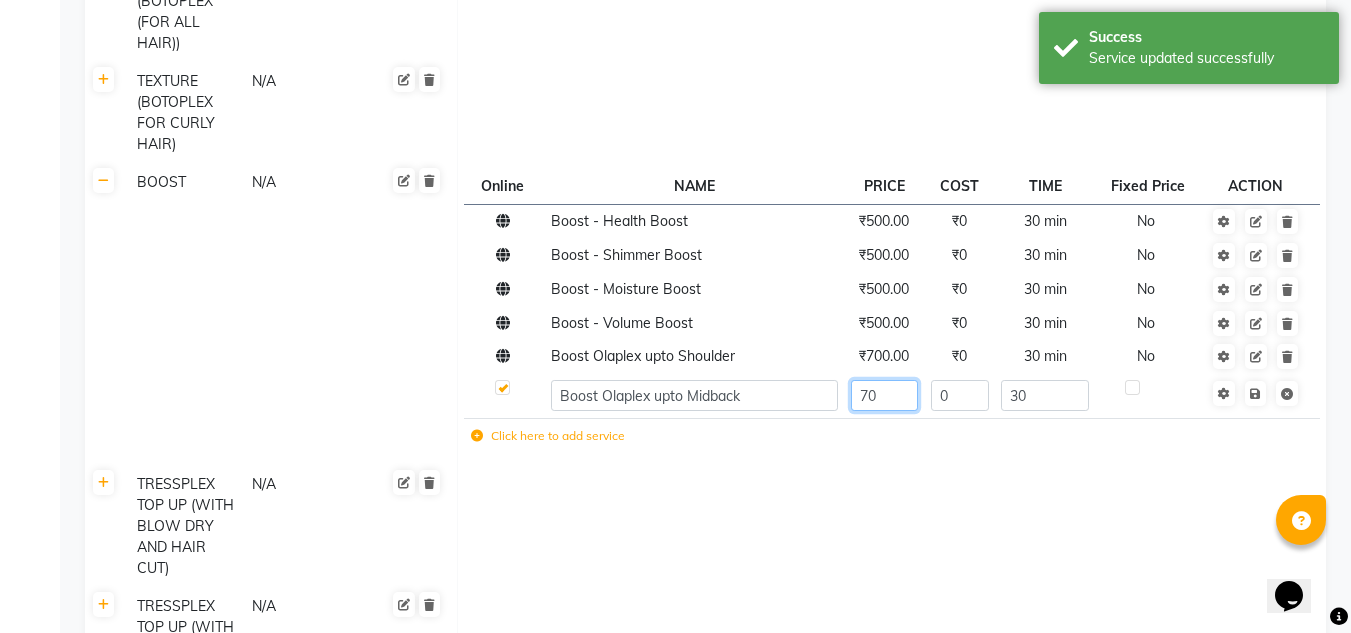 type on "7" 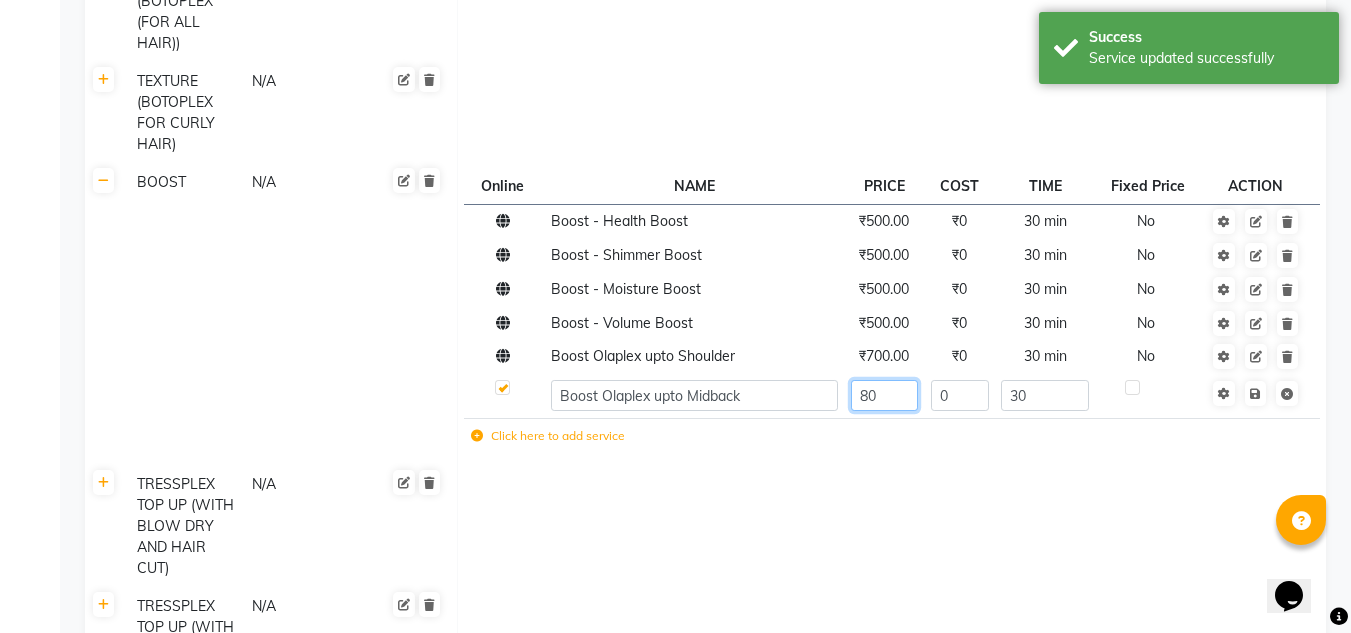 type on "800" 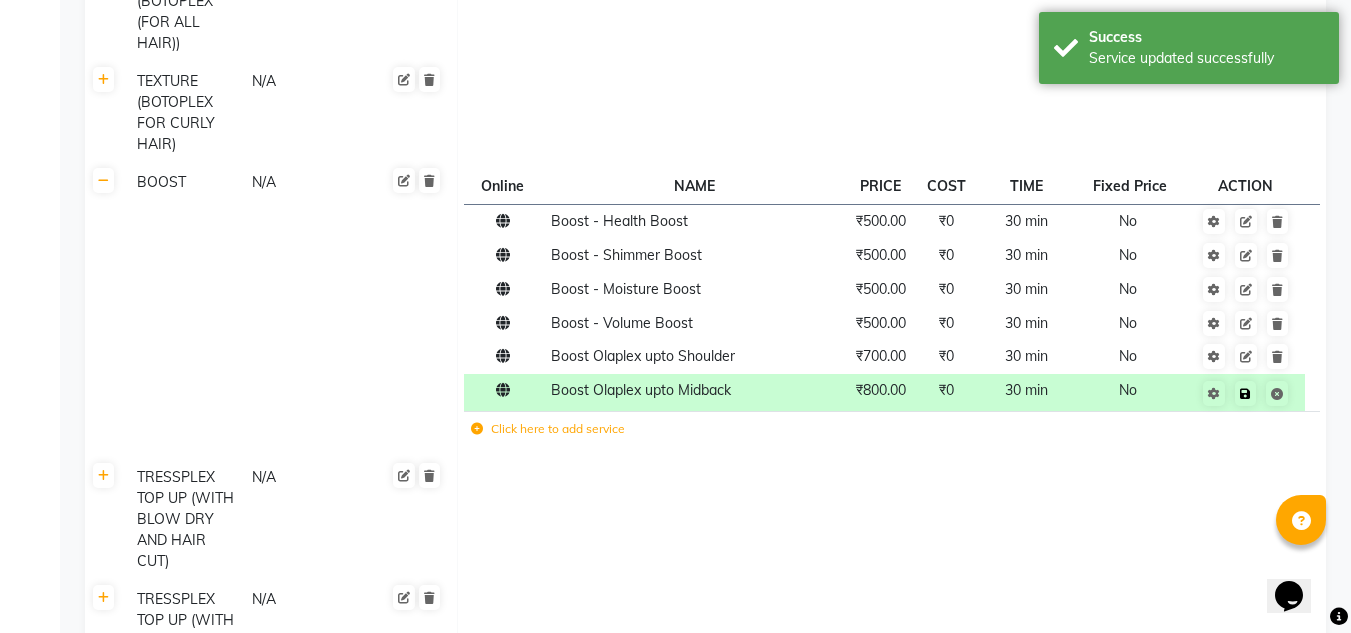 click on "Save" 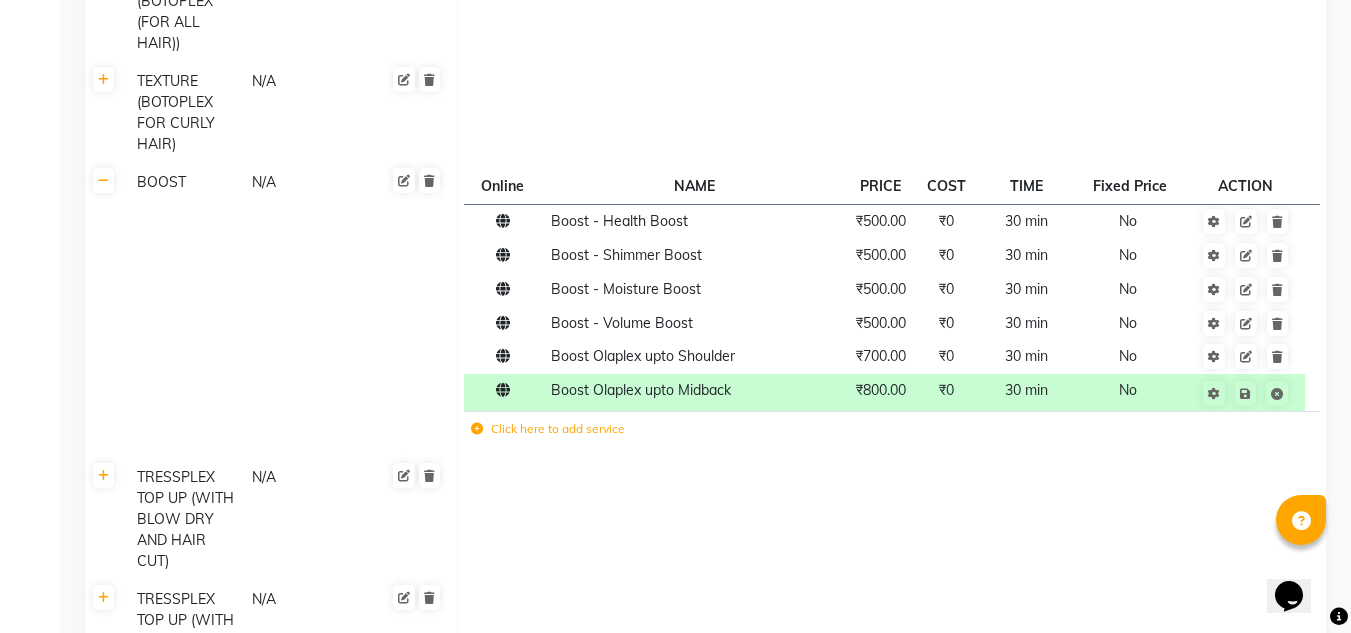 click on "Click here to add service" 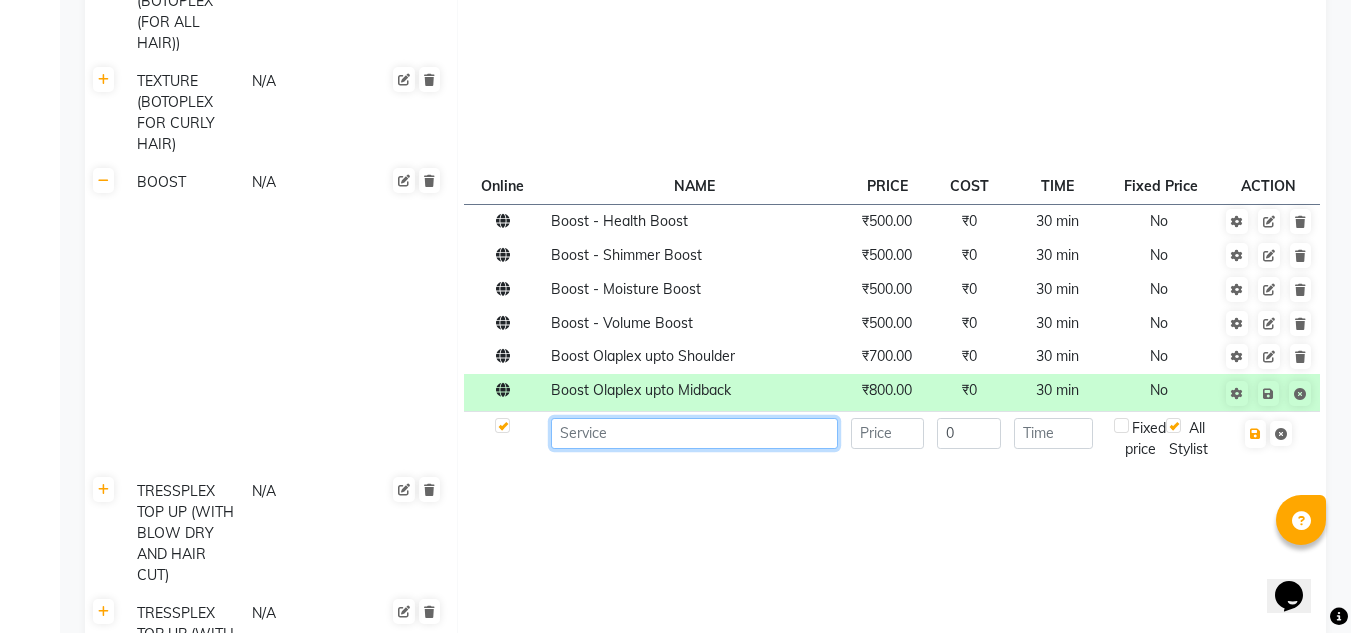 click 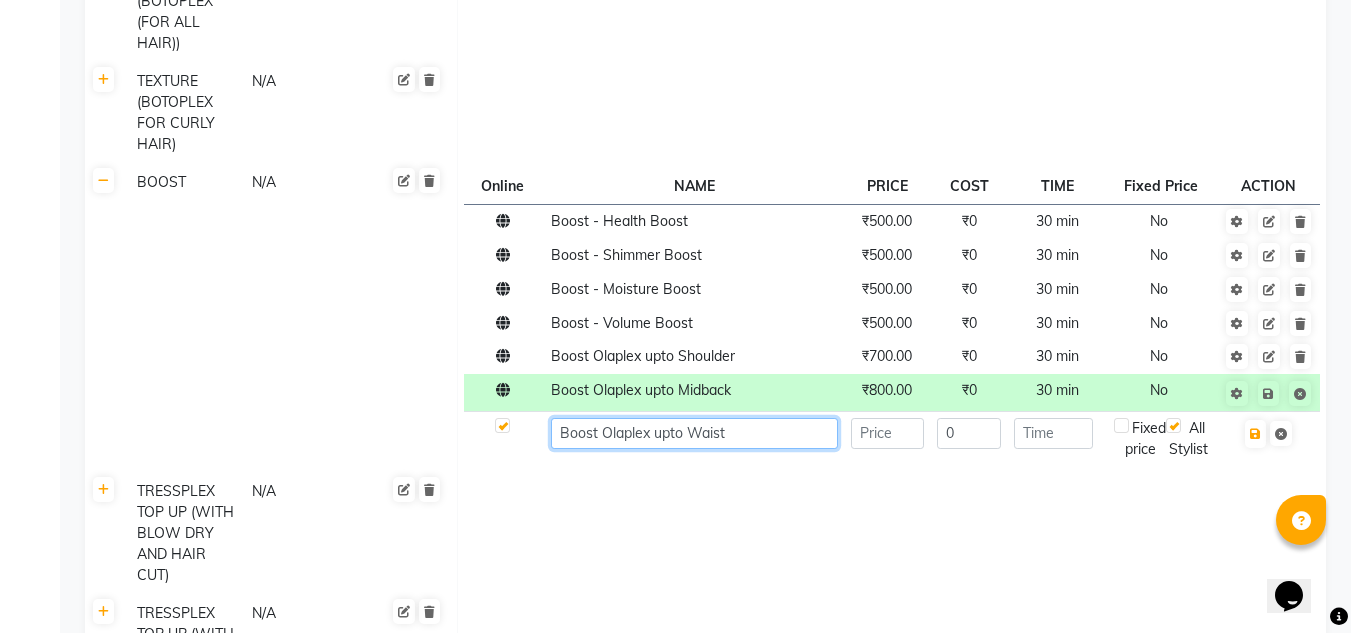 type on "Boost Olaplex upto Waist" 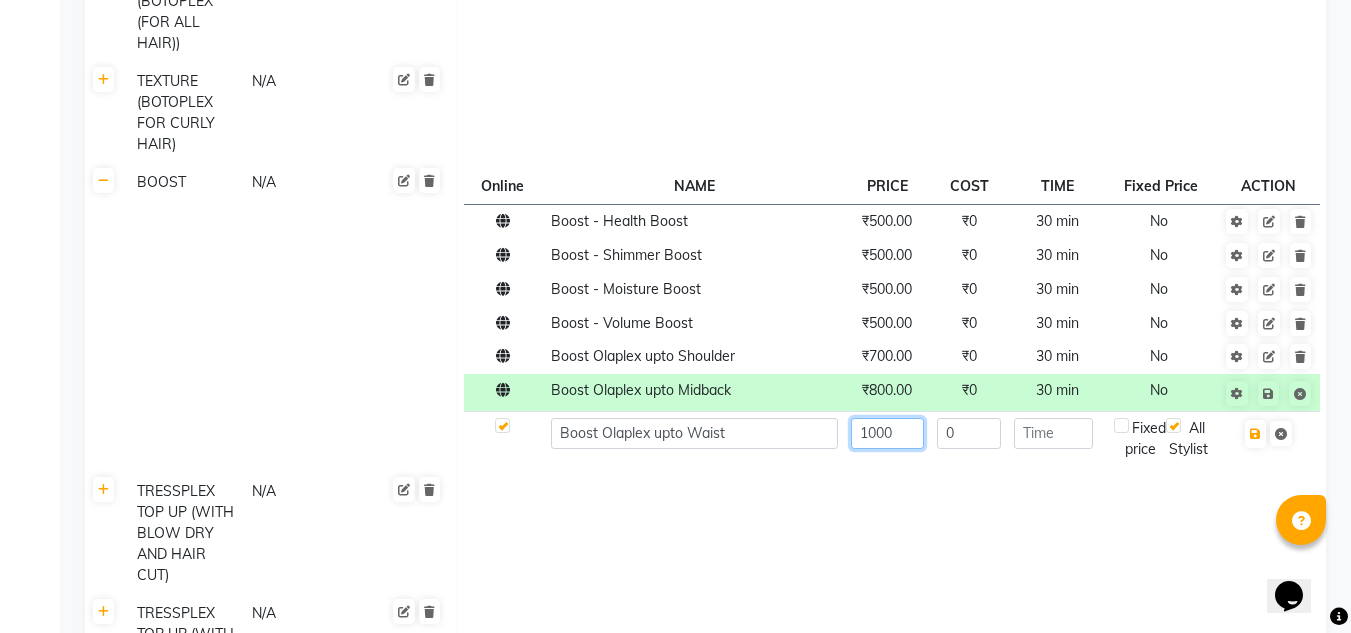 type on "1000" 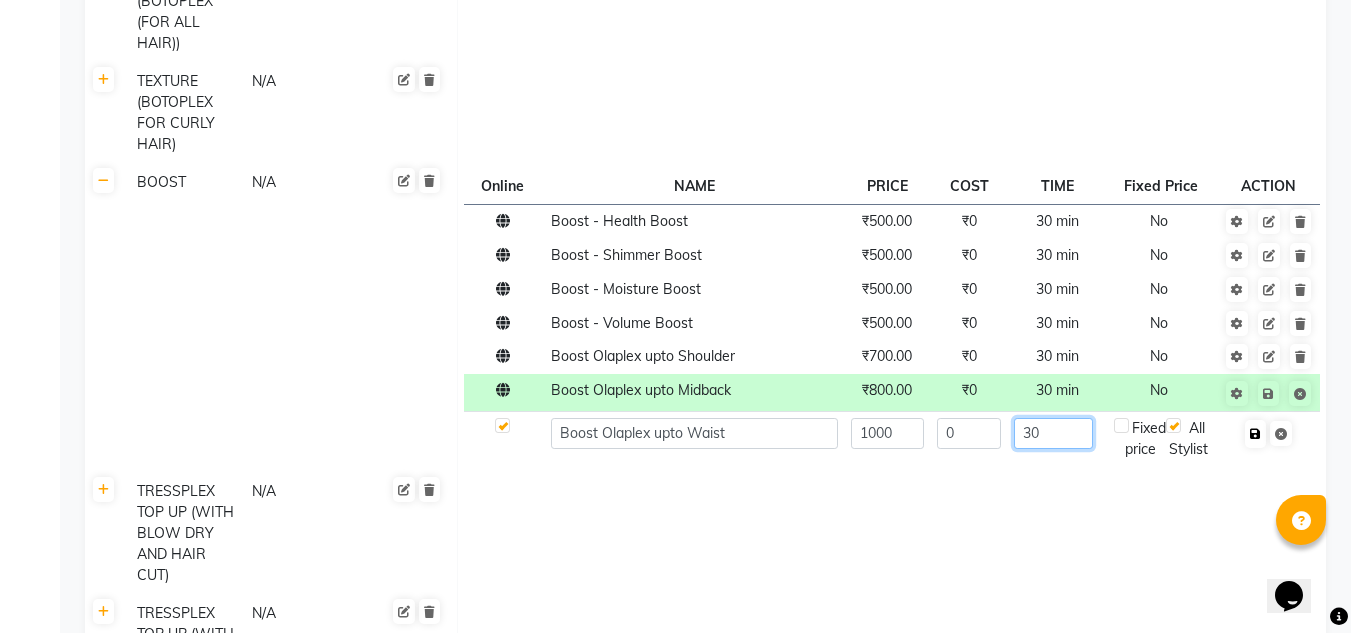 type on "30" 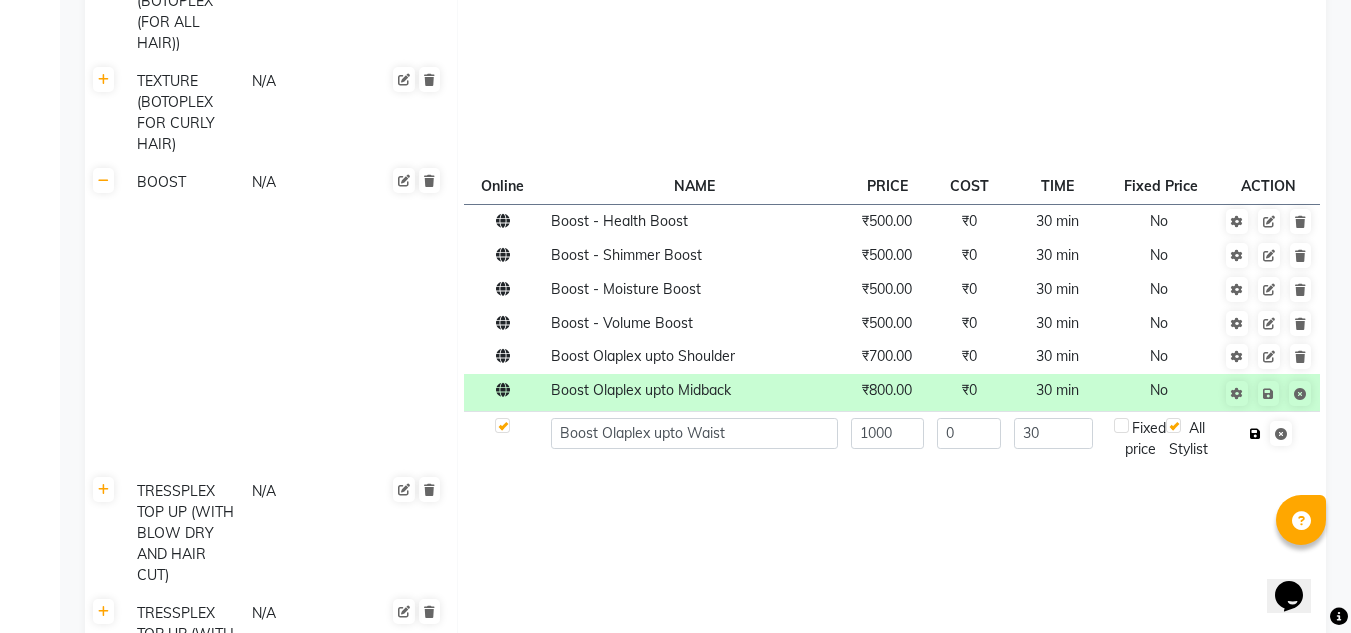 click at bounding box center (1255, 434) 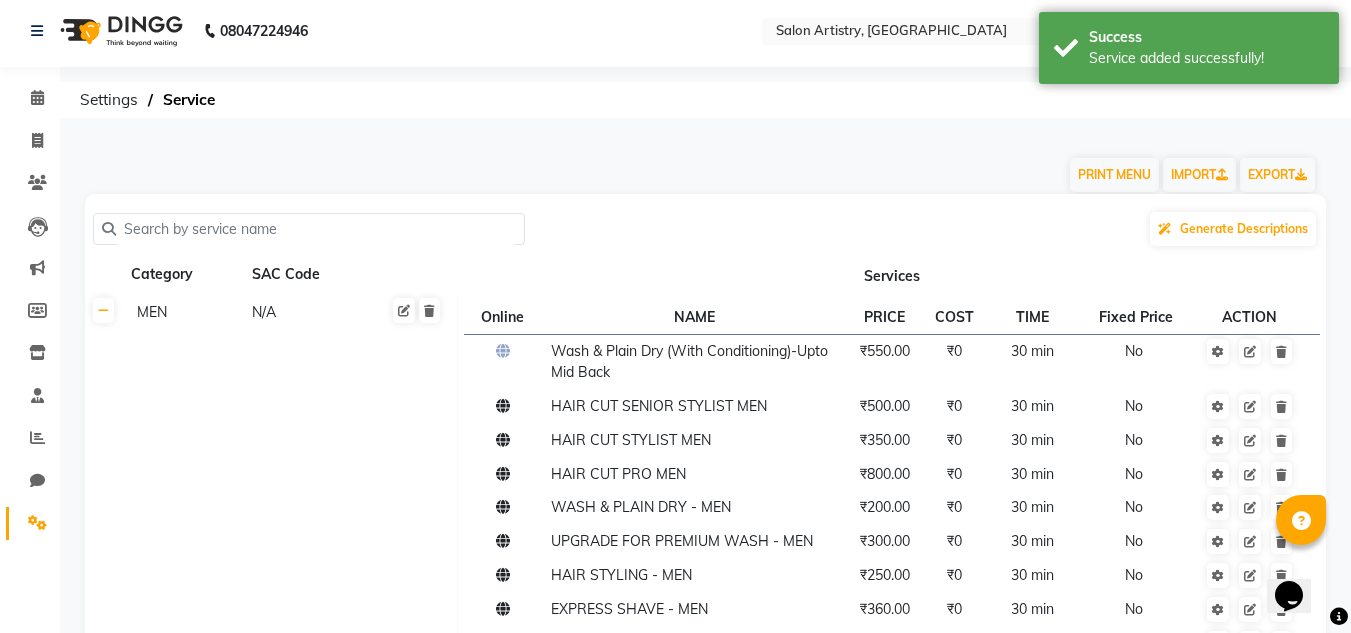 scroll, scrollTop: 0, scrollLeft: 0, axis: both 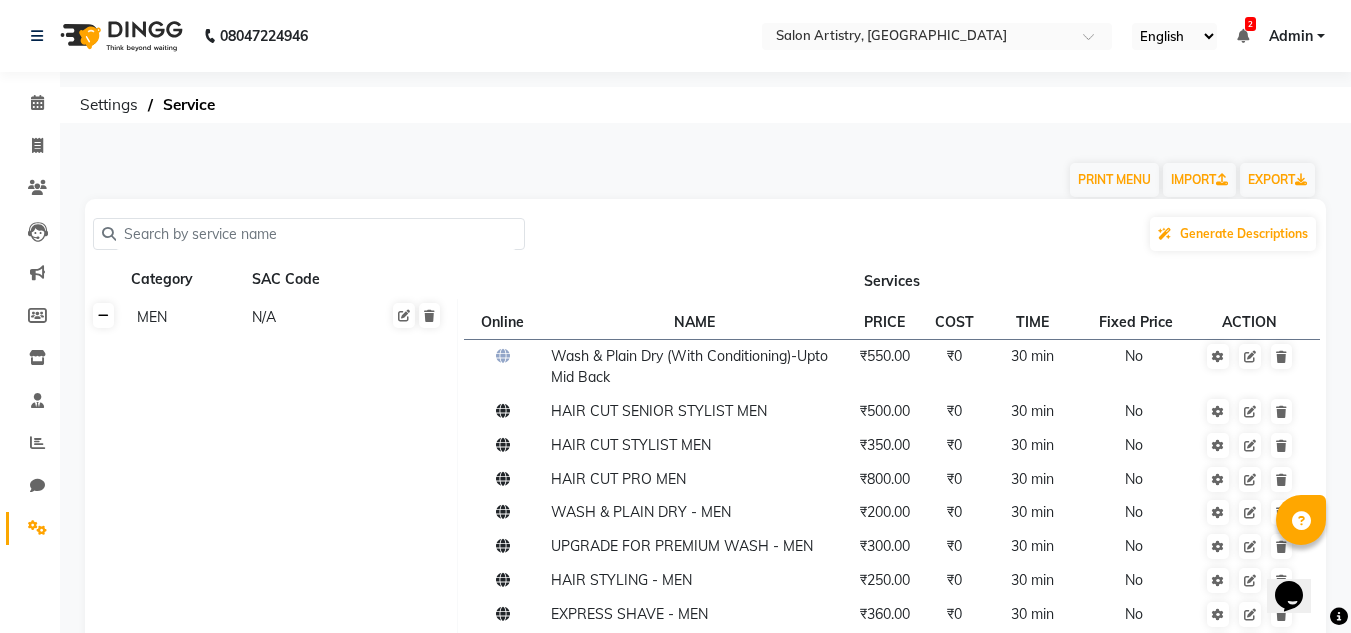 click 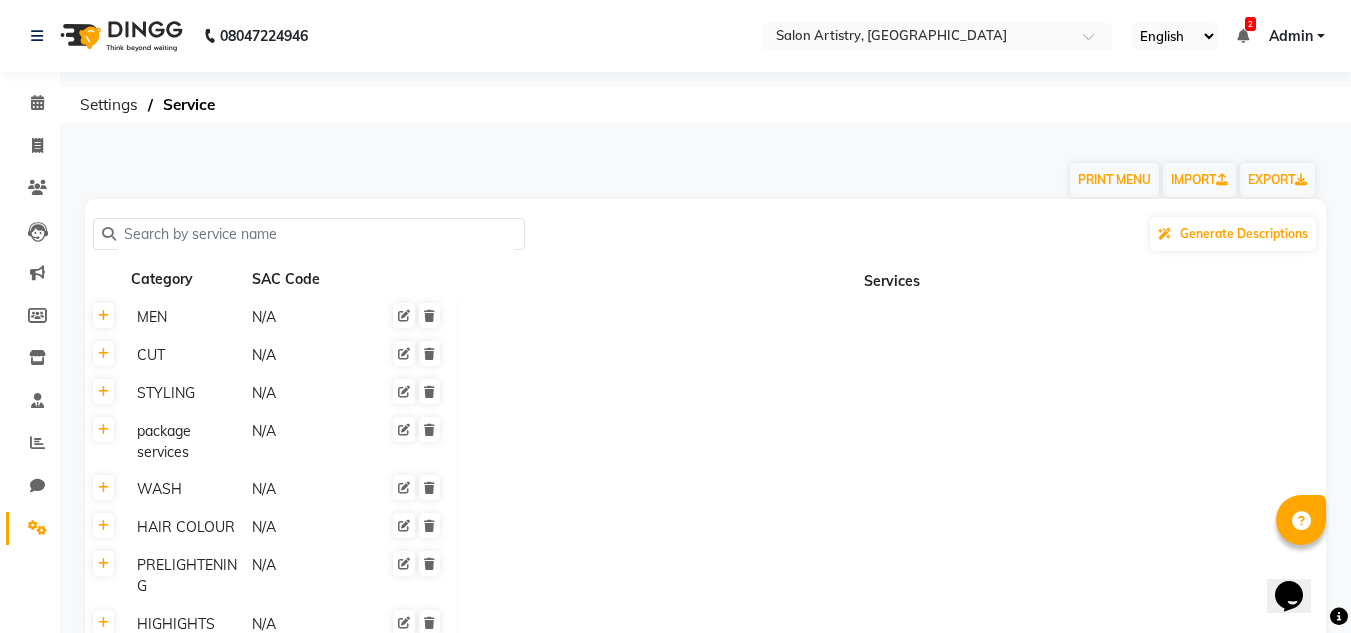 click on "08047224946 Select Location ×  Salon Artistry, [GEOGRAPHIC_DATA] English ENGLISH Español العربية मराठी हिंदी ગુજરાતી தமிழ் 中文 2 Notifications nothing to show Admin Manage Profile Change Password Sign out  Version:3.15.4  ☀  Salon Artistry, [GEOGRAPHIC_DATA] ☀  Salon Artistry, Gariahat  Calendar  Invoice  Clients  Leads   Marketing  Members  Inventory  Staff  Reports  Chat  Settings Upcoming Tentative Confirm Bookings Generate Report Segments Page Builder Settings  Service   PRINT MENU   IMPORT   EXPORT  Generate Descriptions Category SAC Code Services MEN N/A CUT N/A STYLING N/A package services N/A WASH N/A HAIR COLOUR N/A PRELIGHTENING N/A HIGHIGHTS N/A TEXTURE (STRAIGHTENING/SMOOTHENING) N/A TEXTURE (CYSTEINE KERASMOOTH TREATMENT) N/A TEXTURE (STRAIGHT GLOSS THERAPY) N/A TEXTURE (QOD) N/A TEXTURE (COPACABANA) N/A TEXTURE (BOTOPLEX (FOR ALL HAIR)) N/A TEXTURE (BOTOPLEX FOR CURLY HAIR) N/A BOOST N/A Online  NAME  PRICE COST TIME Fixed Price" at bounding box center (675, 1467) 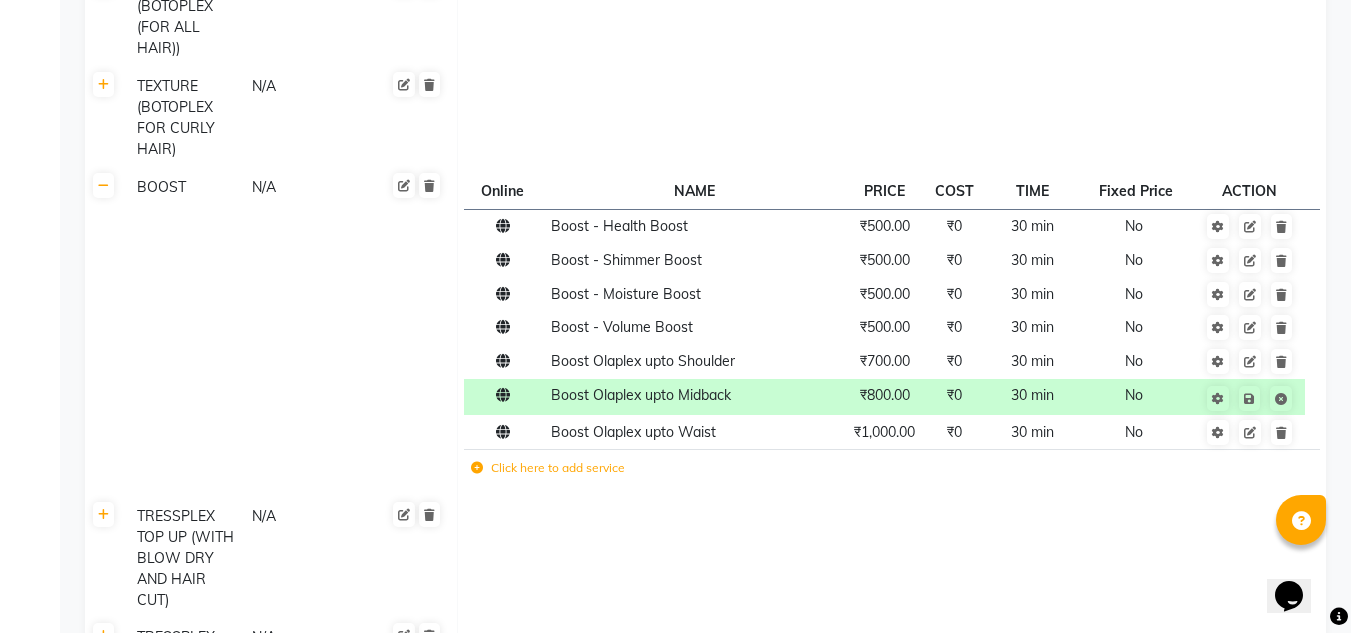 scroll, scrollTop: 1120, scrollLeft: 0, axis: vertical 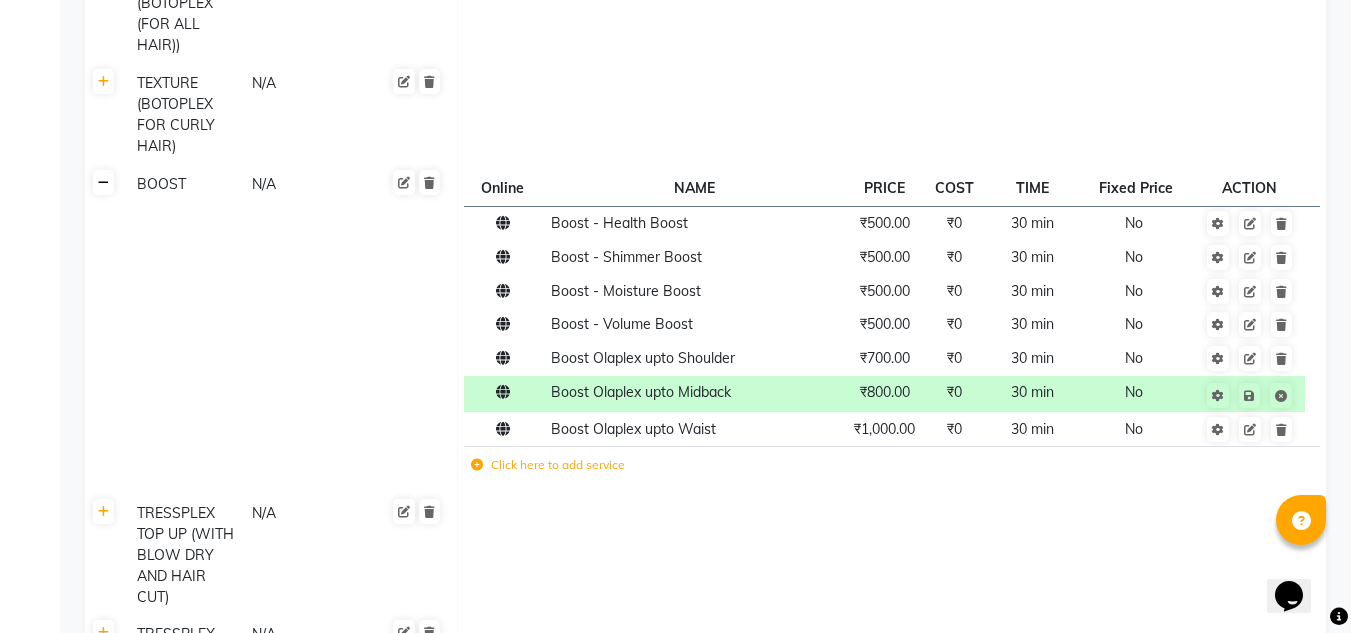 click 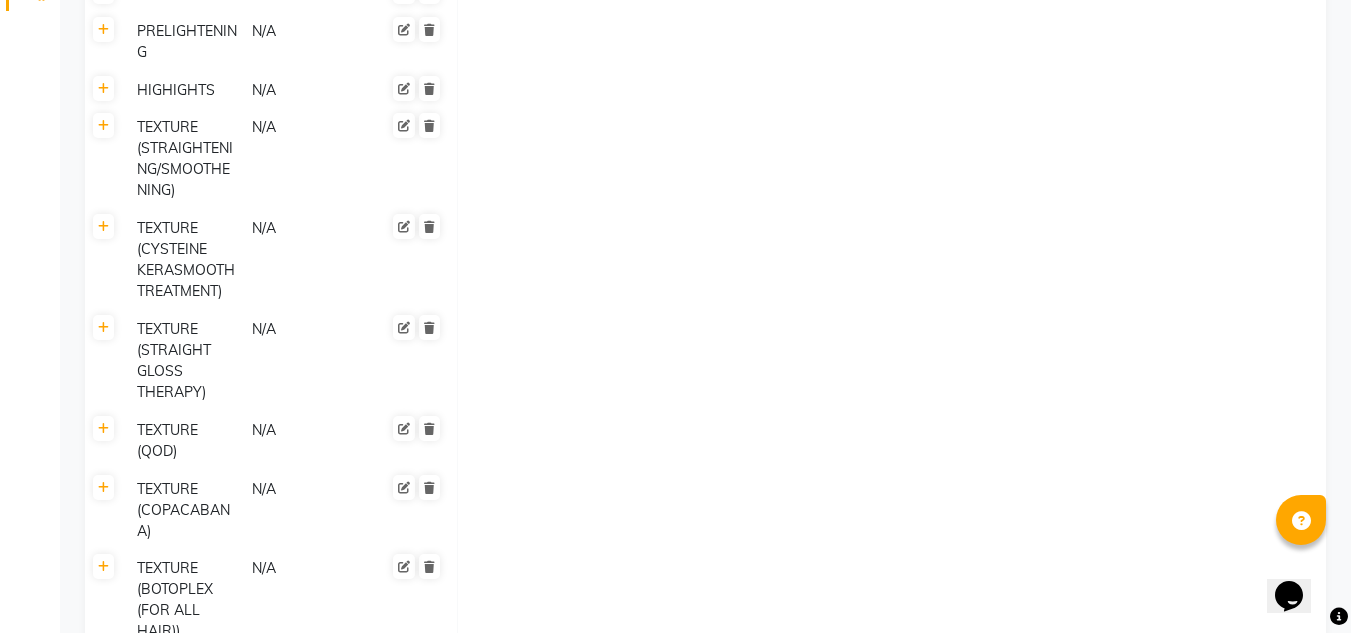 scroll, scrollTop: 14, scrollLeft: 0, axis: vertical 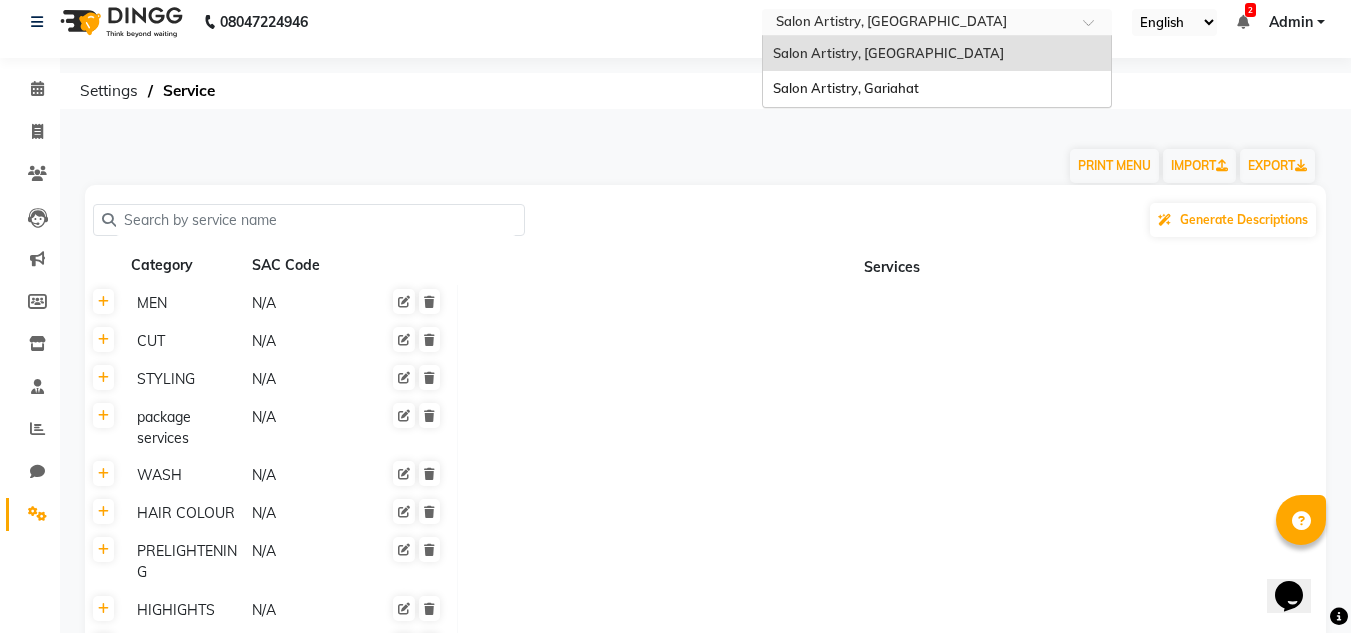 click at bounding box center (917, 24) 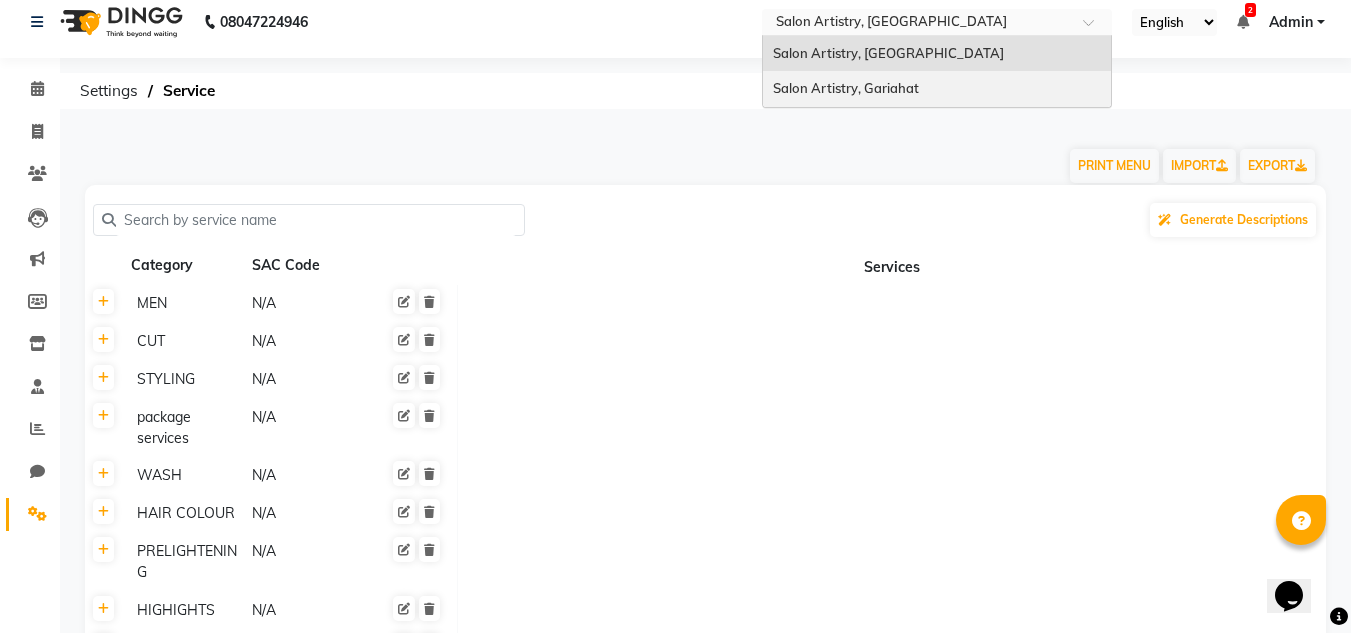 click on "Salon Artistry, Gariahat" at bounding box center [846, 88] 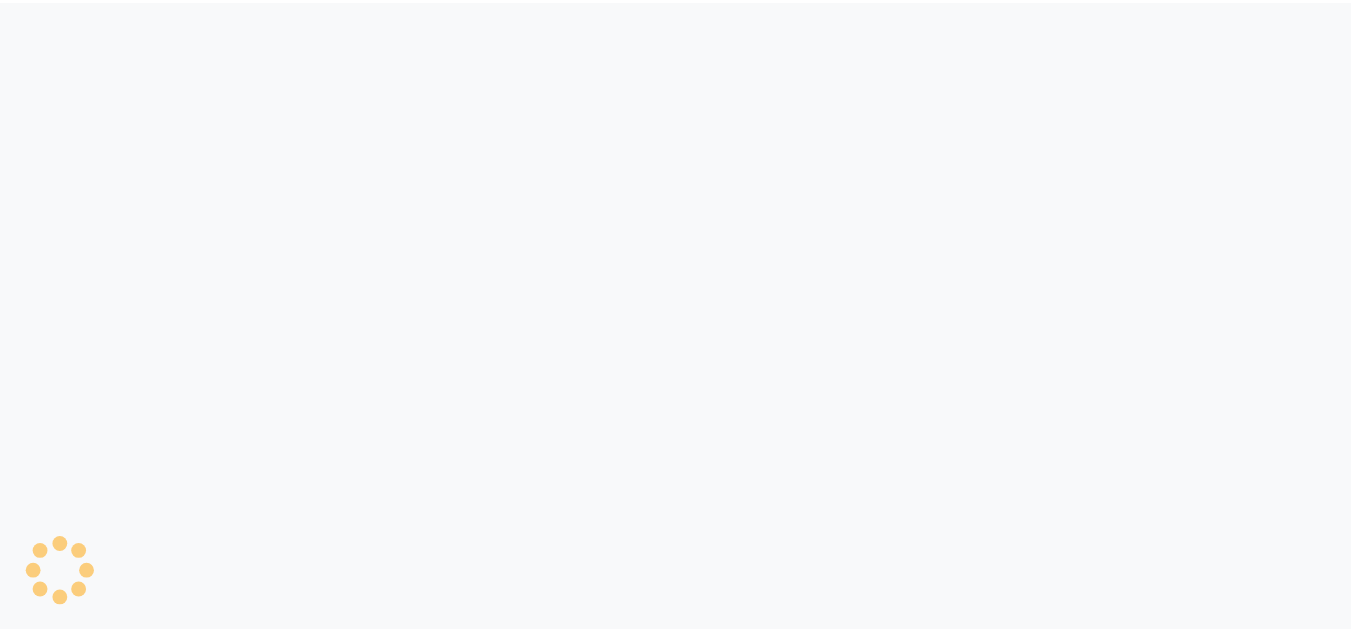 scroll, scrollTop: 0, scrollLeft: 0, axis: both 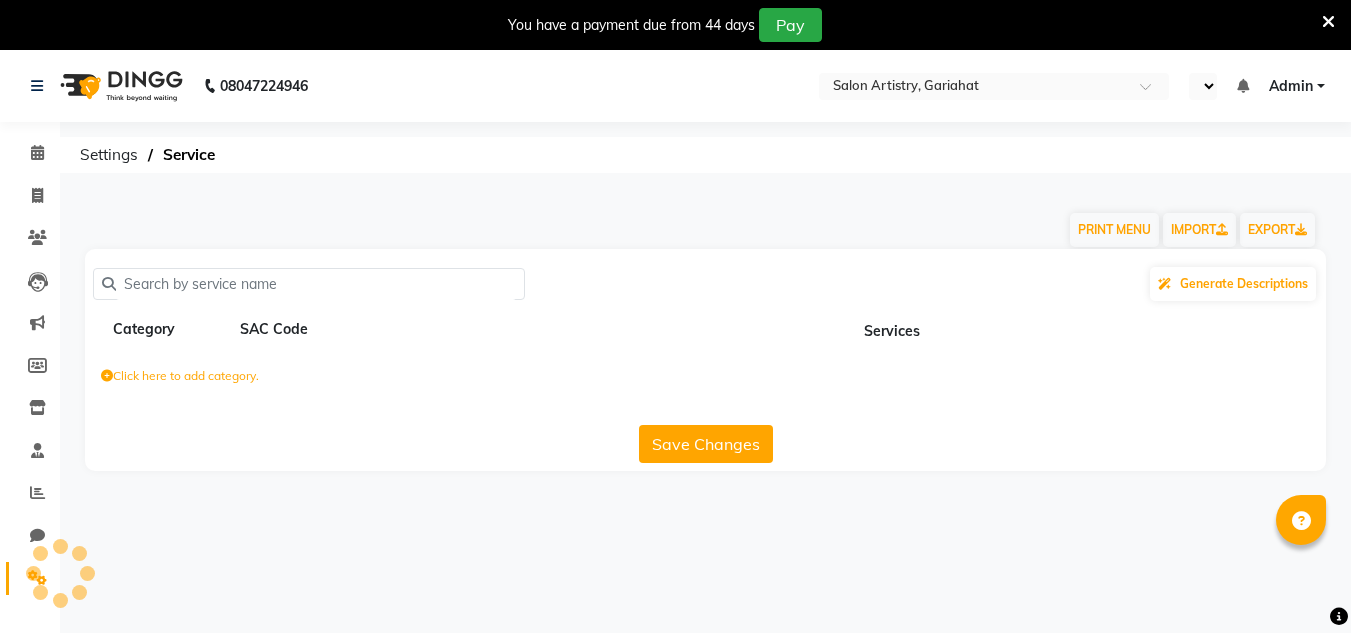 select on "en" 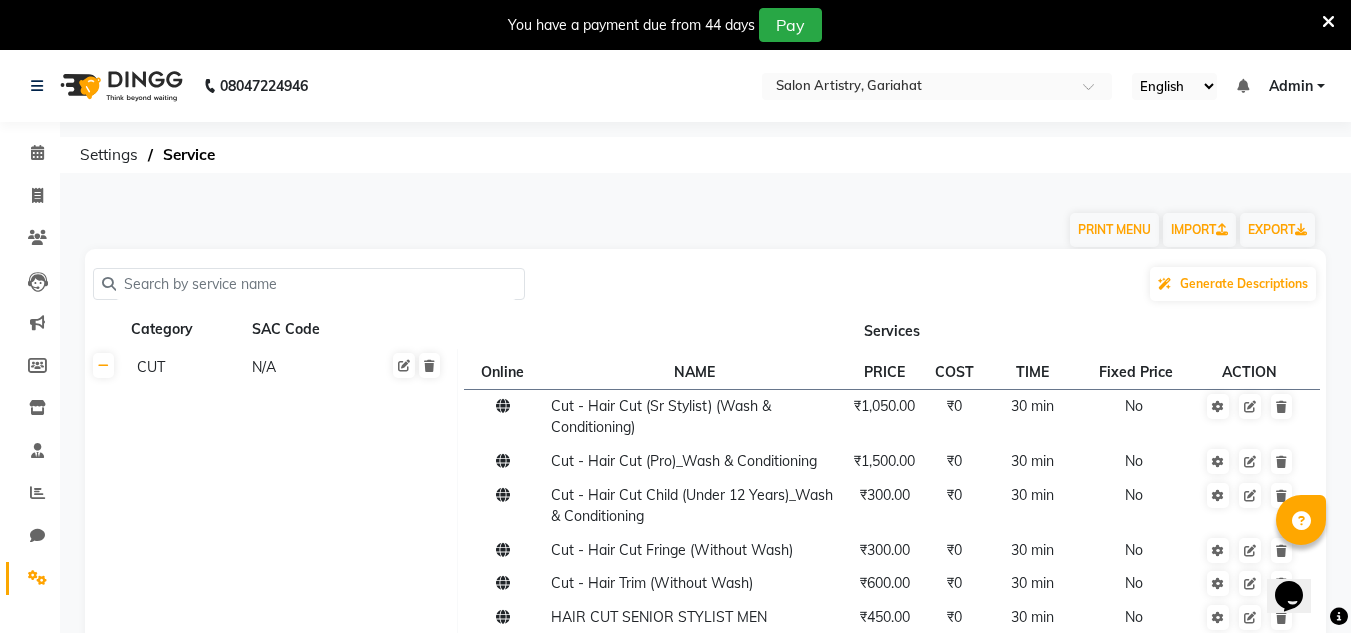 scroll, scrollTop: 0, scrollLeft: 0, axis: both 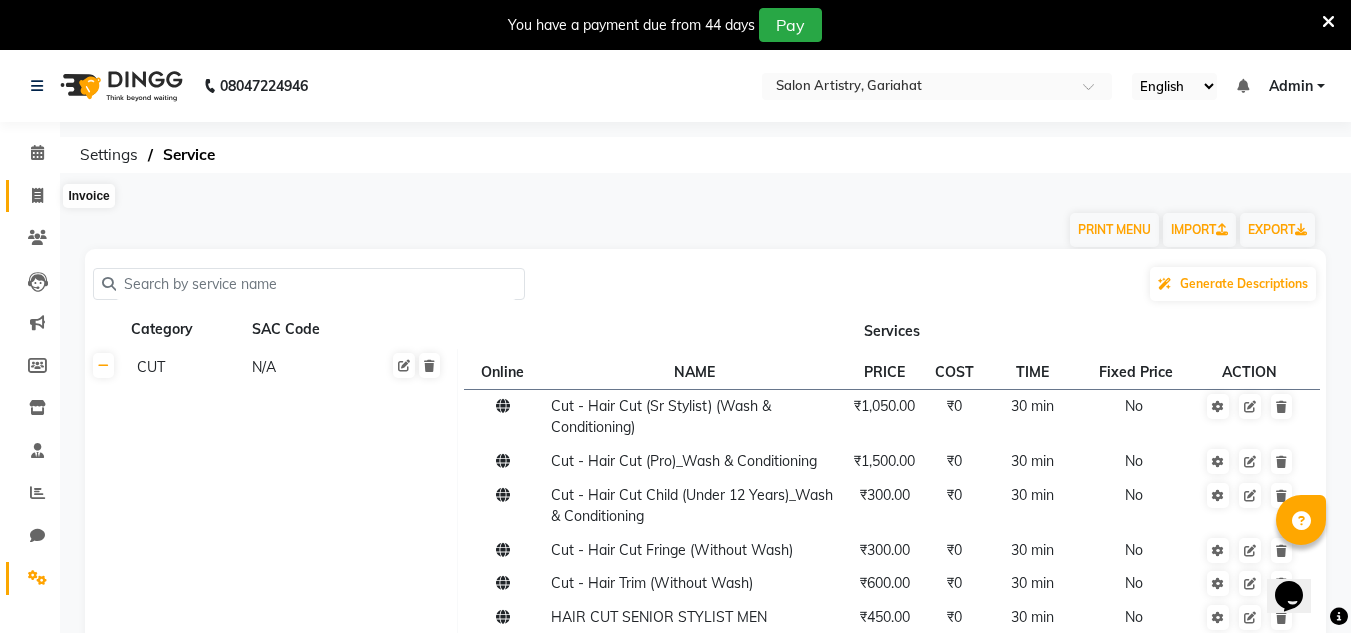 click 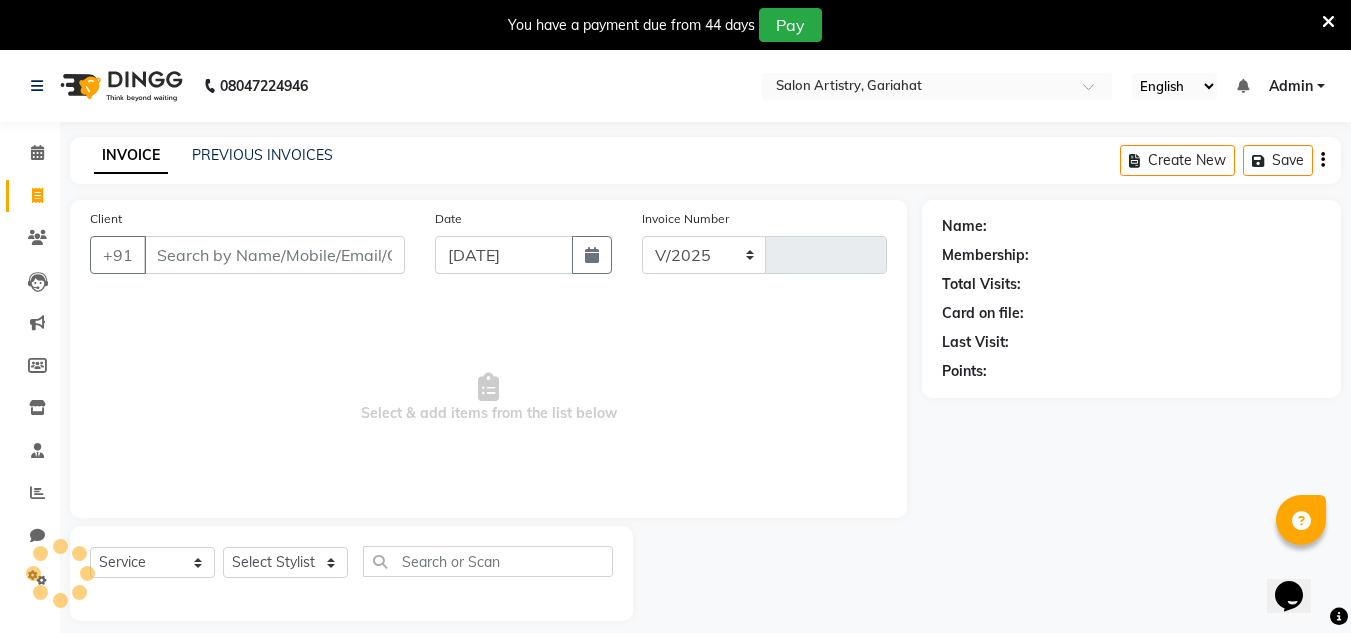 scroll, scrollTop: 50, scrollLeft: 0, axis: vertical 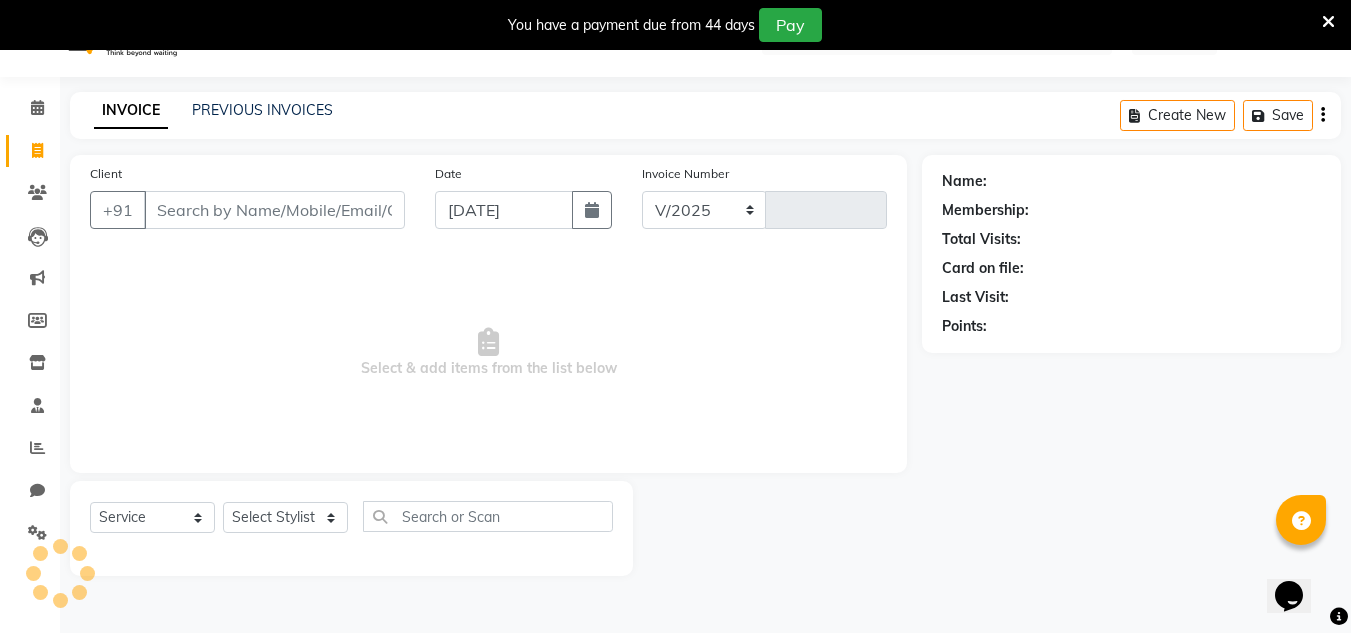 select on "8368" 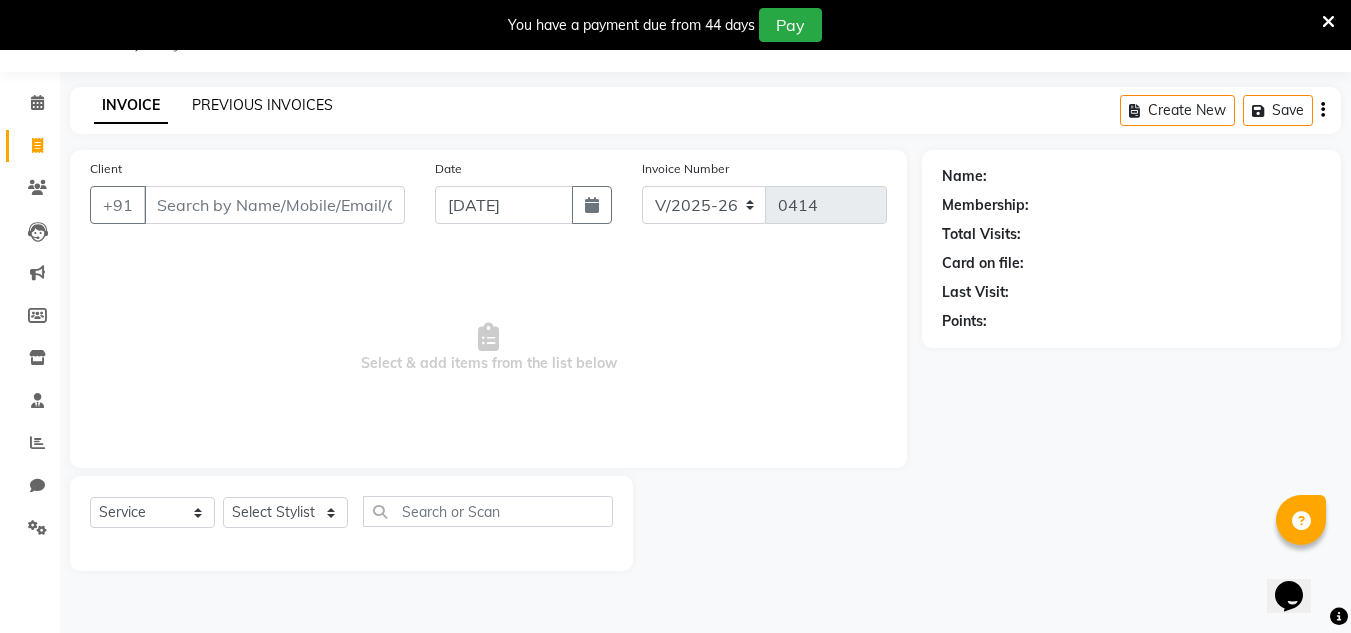 click on "PREVIOUS INVOICES" 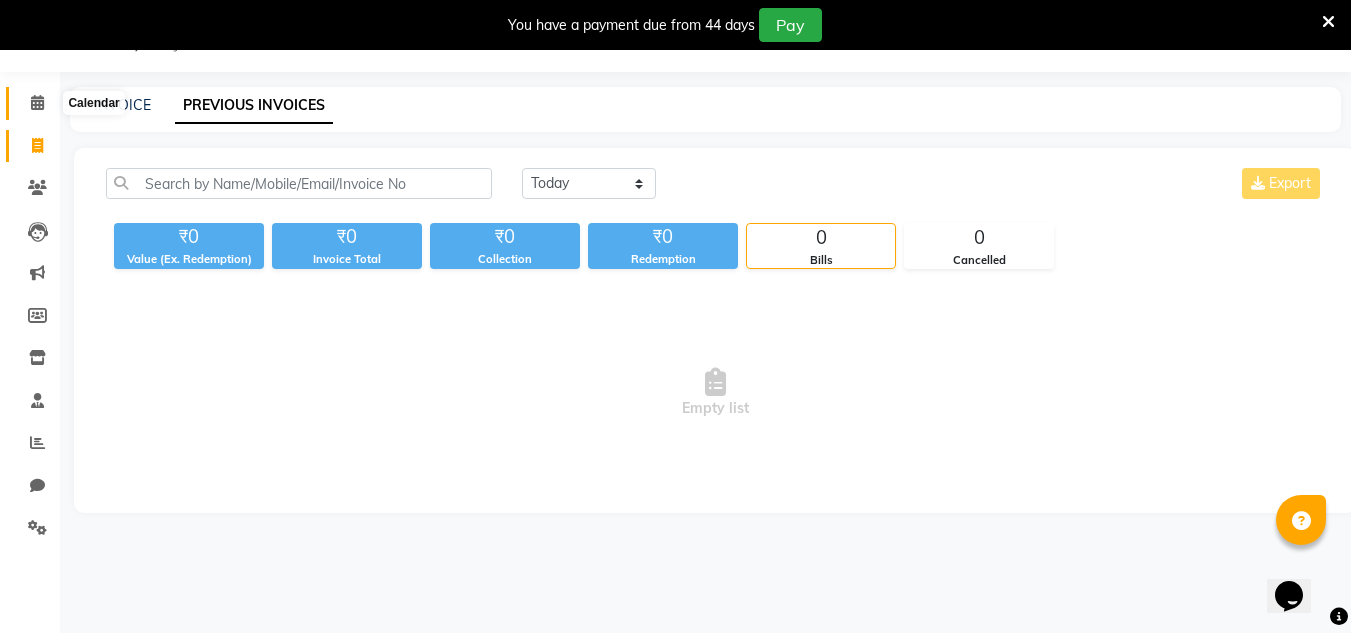 click 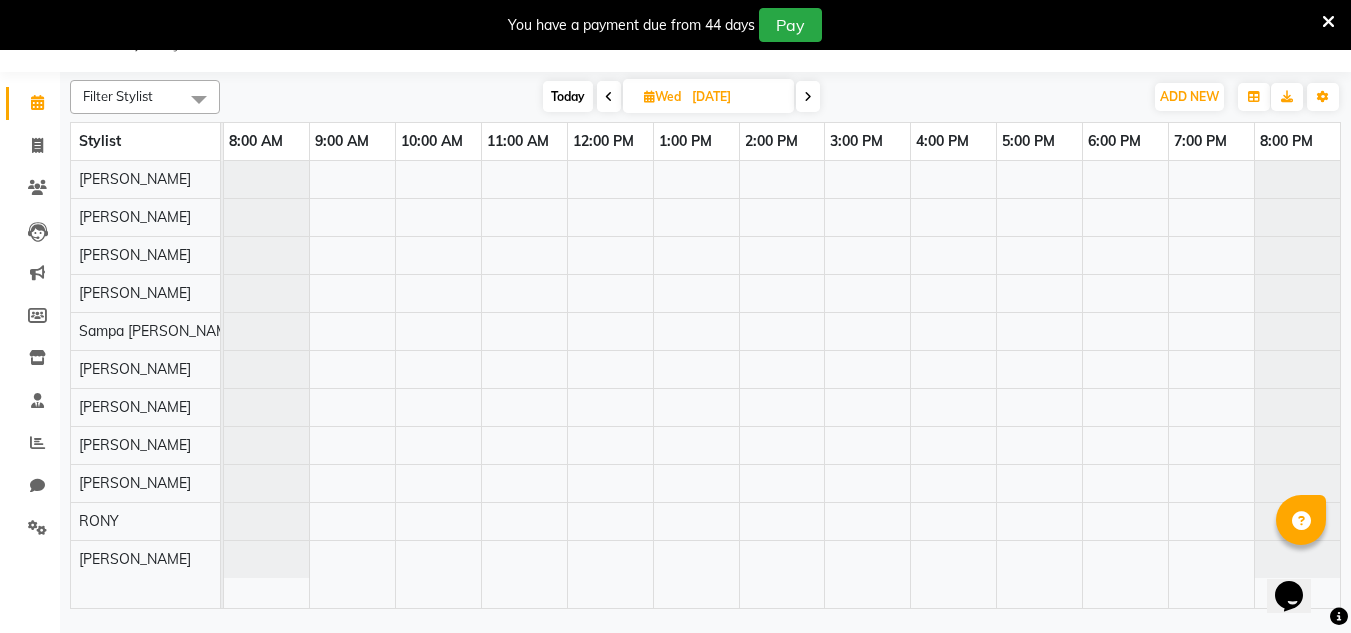 click at bounding box center (609, 97) 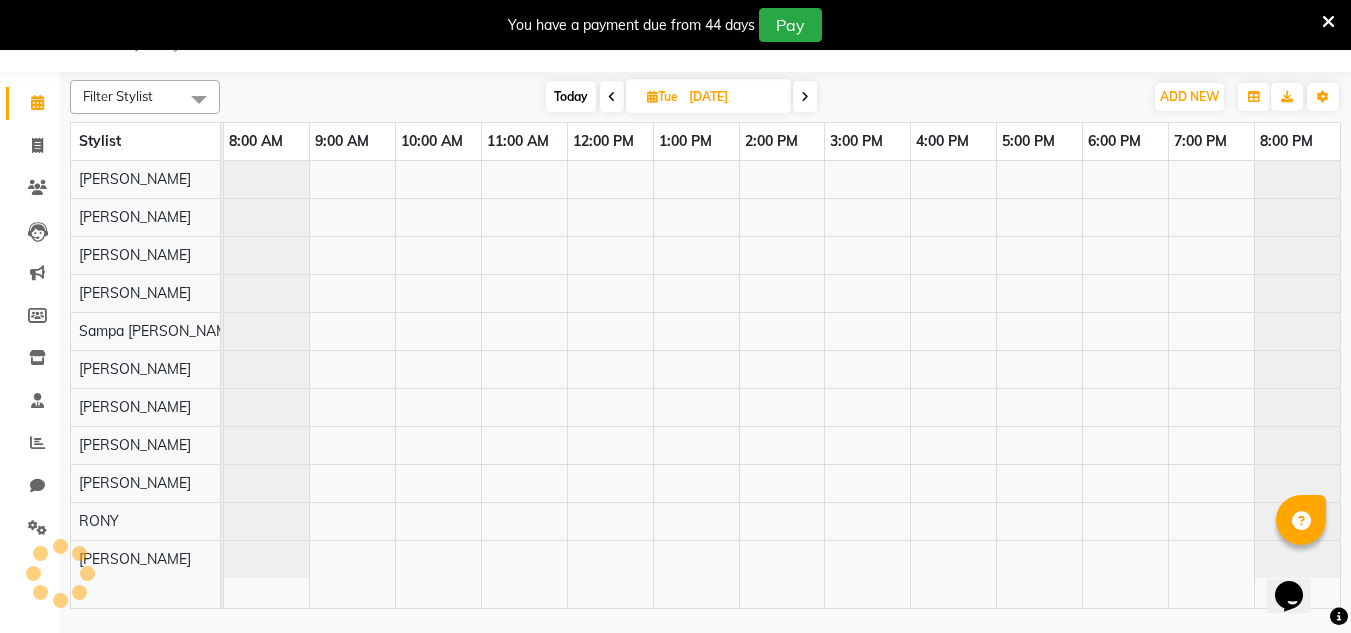 click at bounding box center (612, 97) 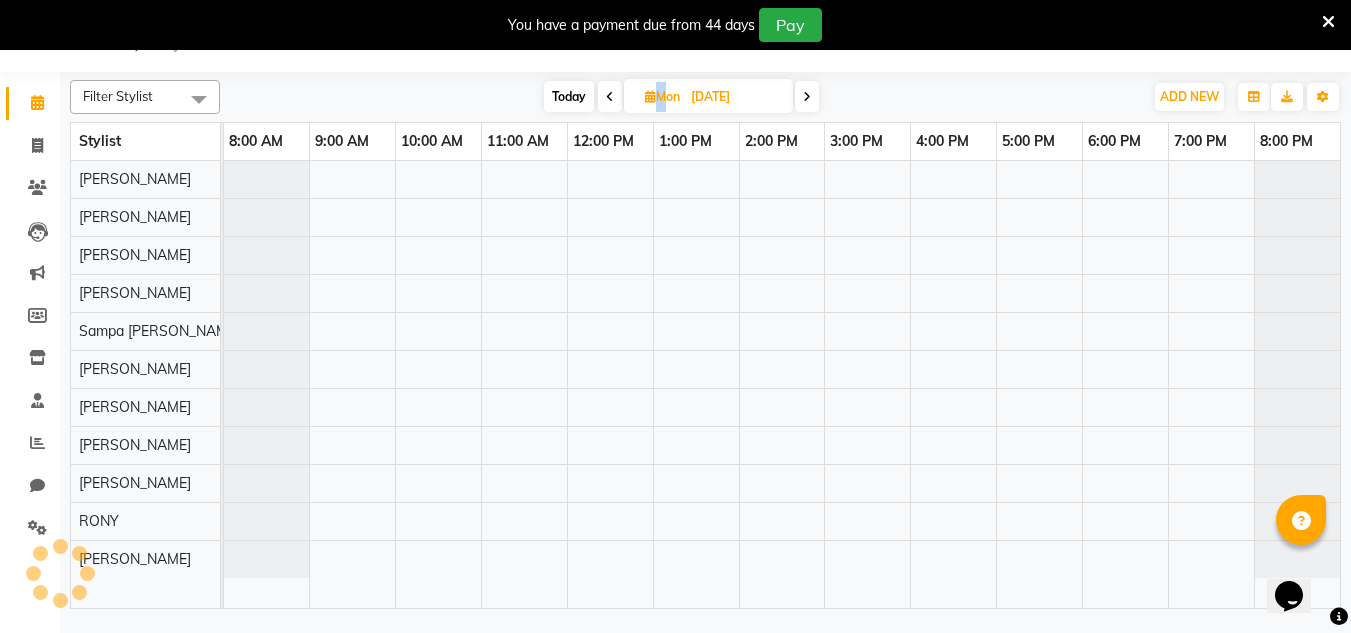 click at bounding box center [610, 97] 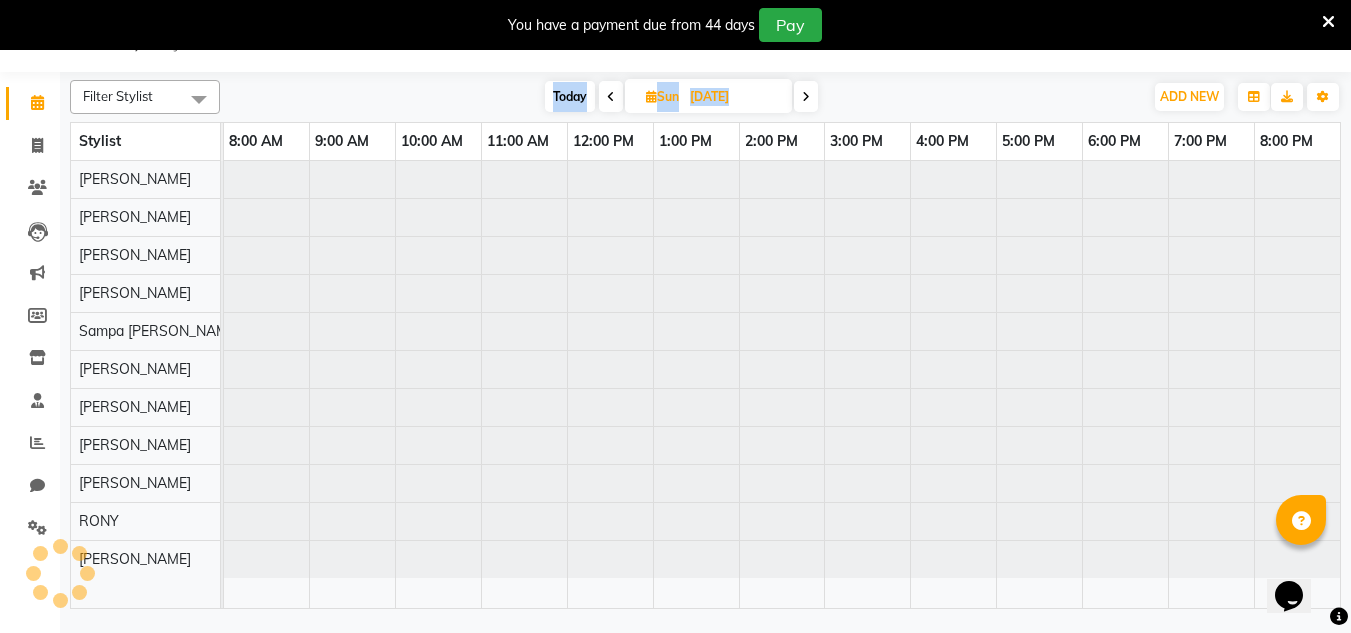 click at bounding box center [611, 97] 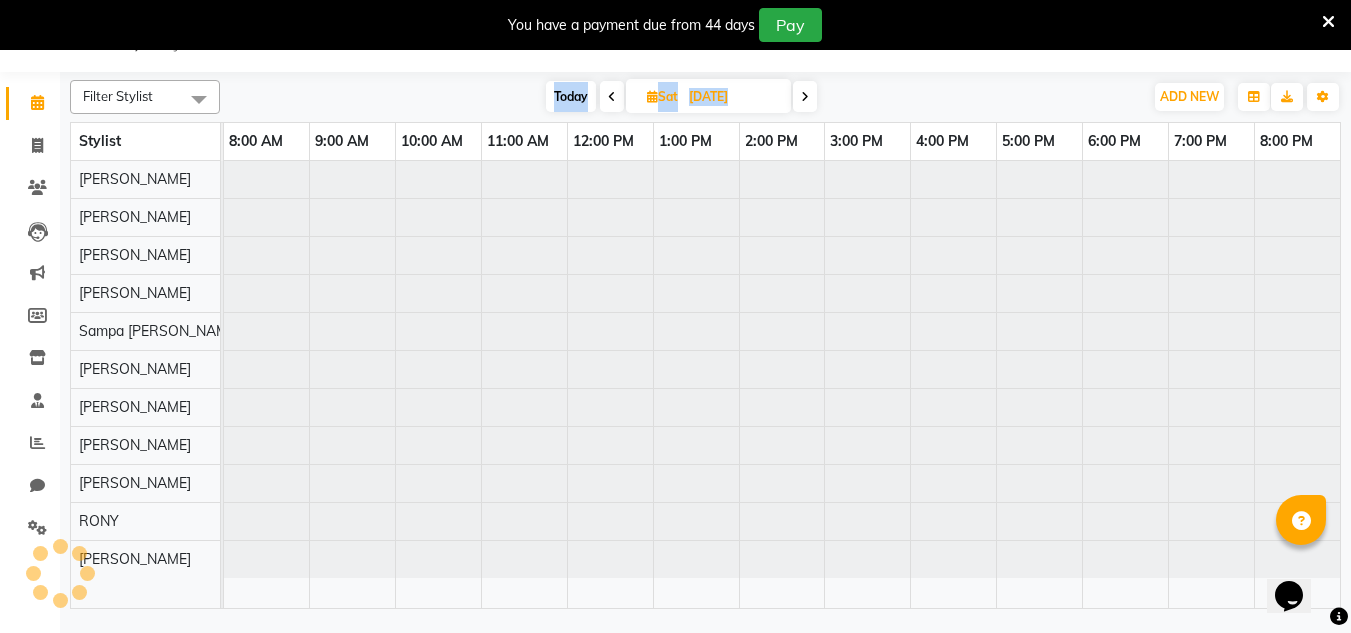 click at bounding box center [612, 97] 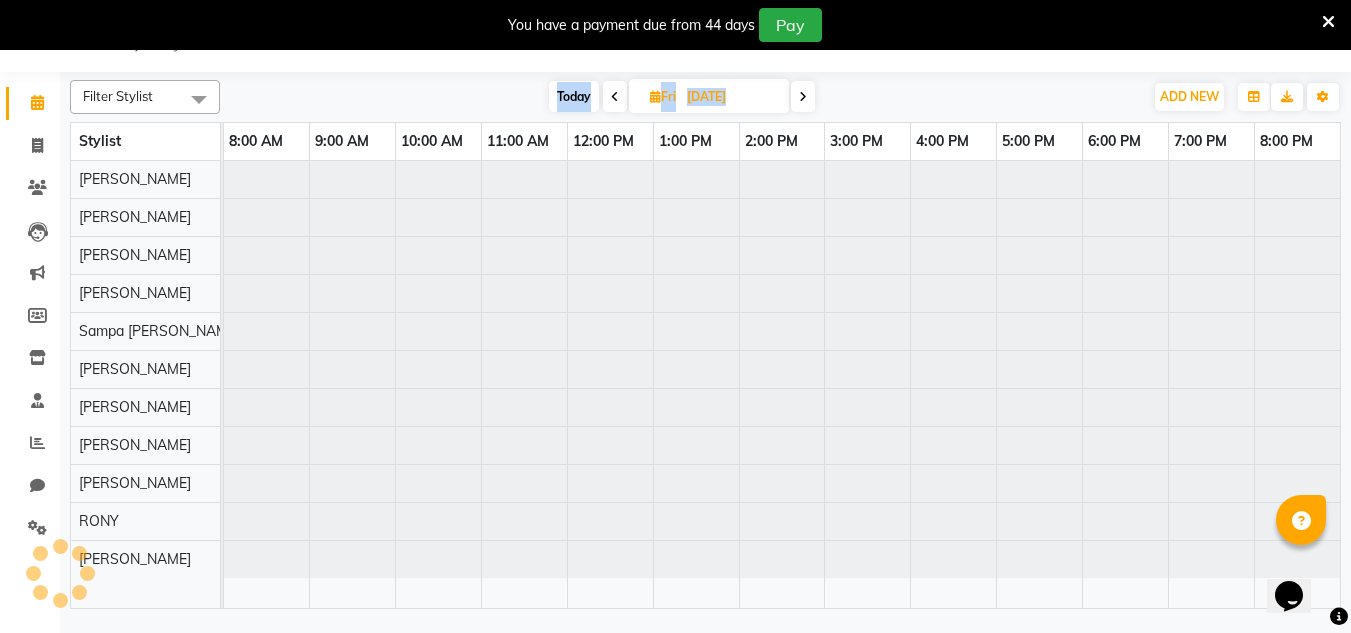 click at bounding box center [615, 97] 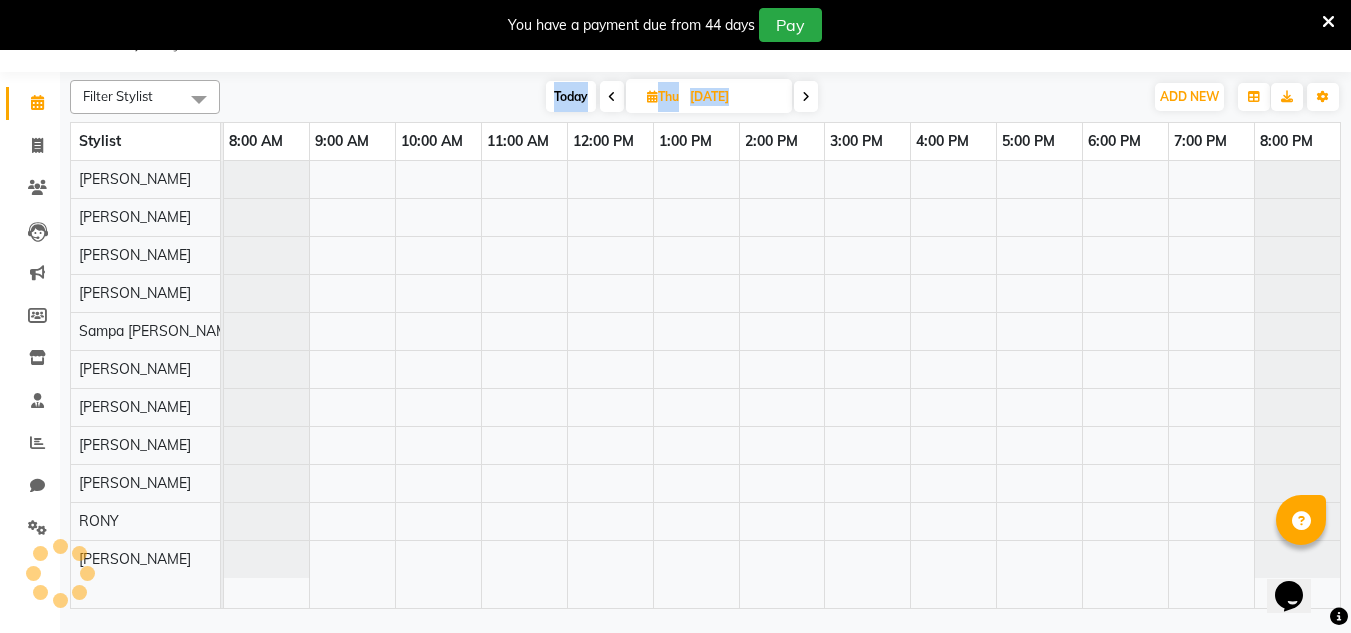 click at bounding box center (612, 97) 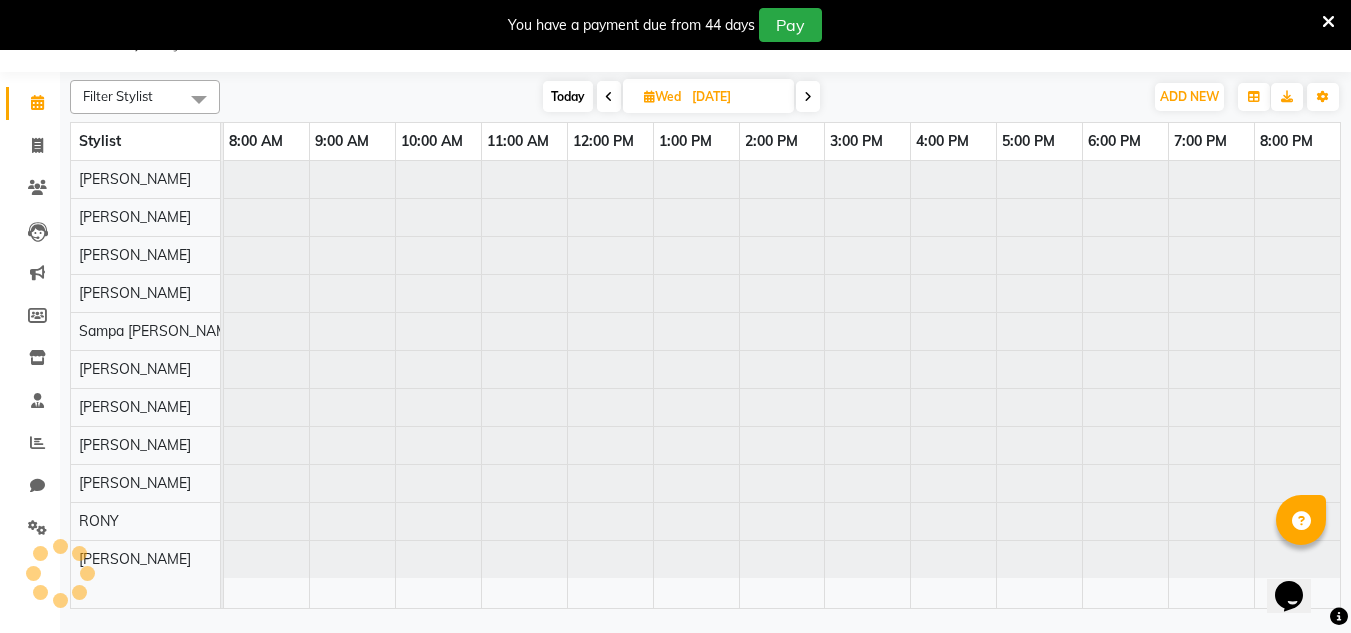 click at bounding box center [609, 97] 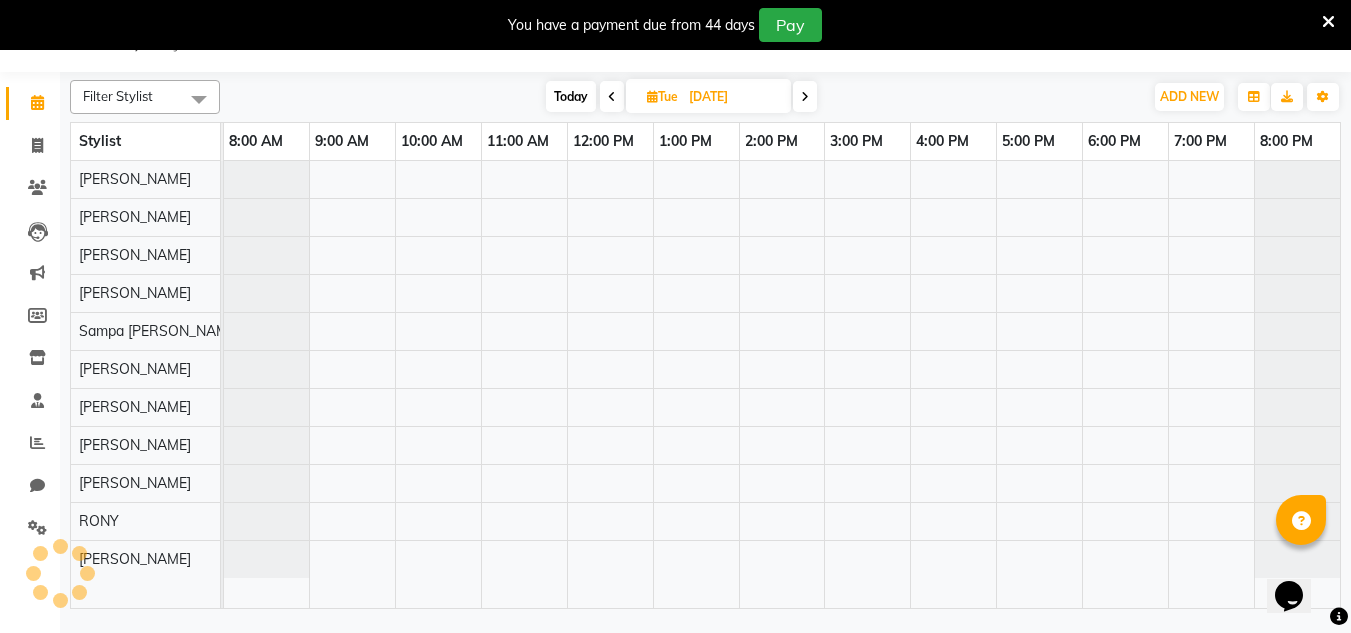 click at bounding box center [612, 97] 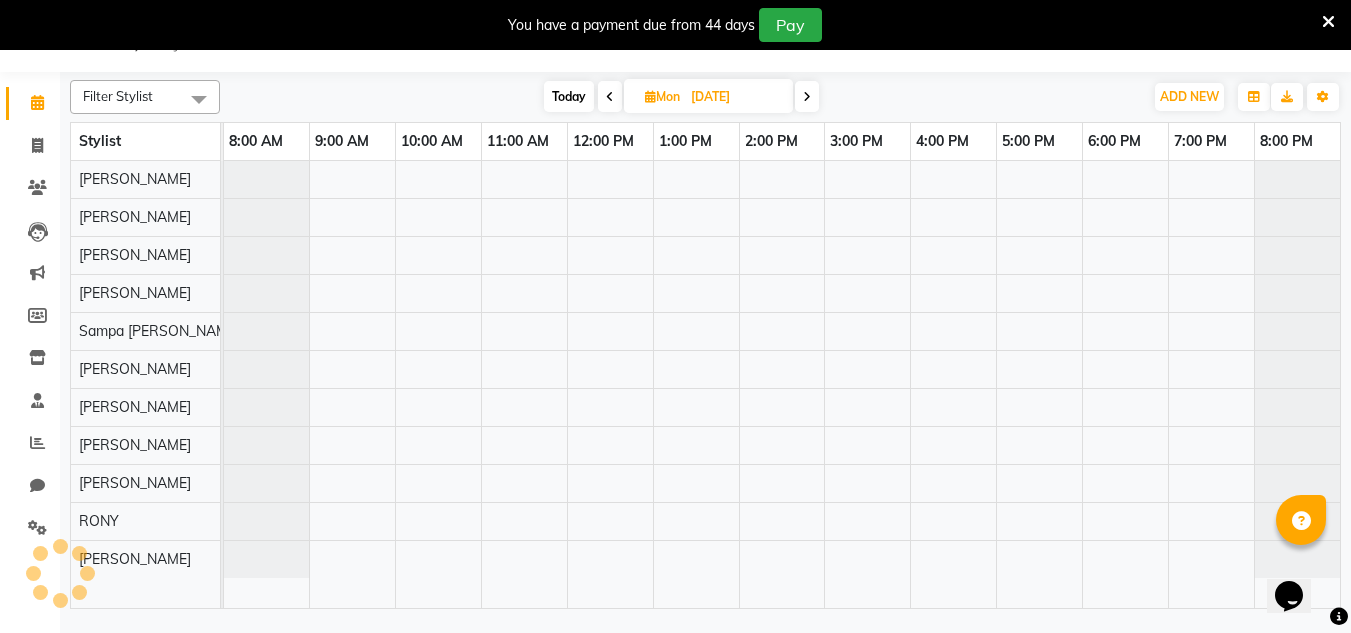 click at bounding box center [610, 97] 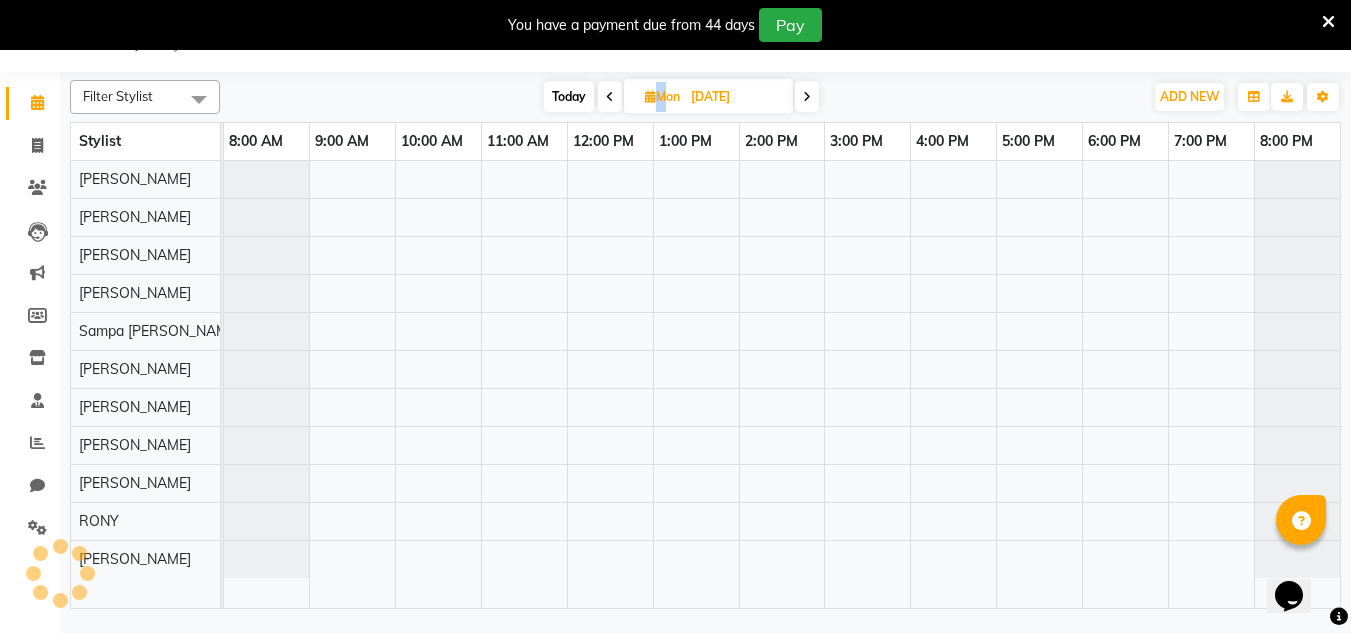 click at bounding box center [610, 97] 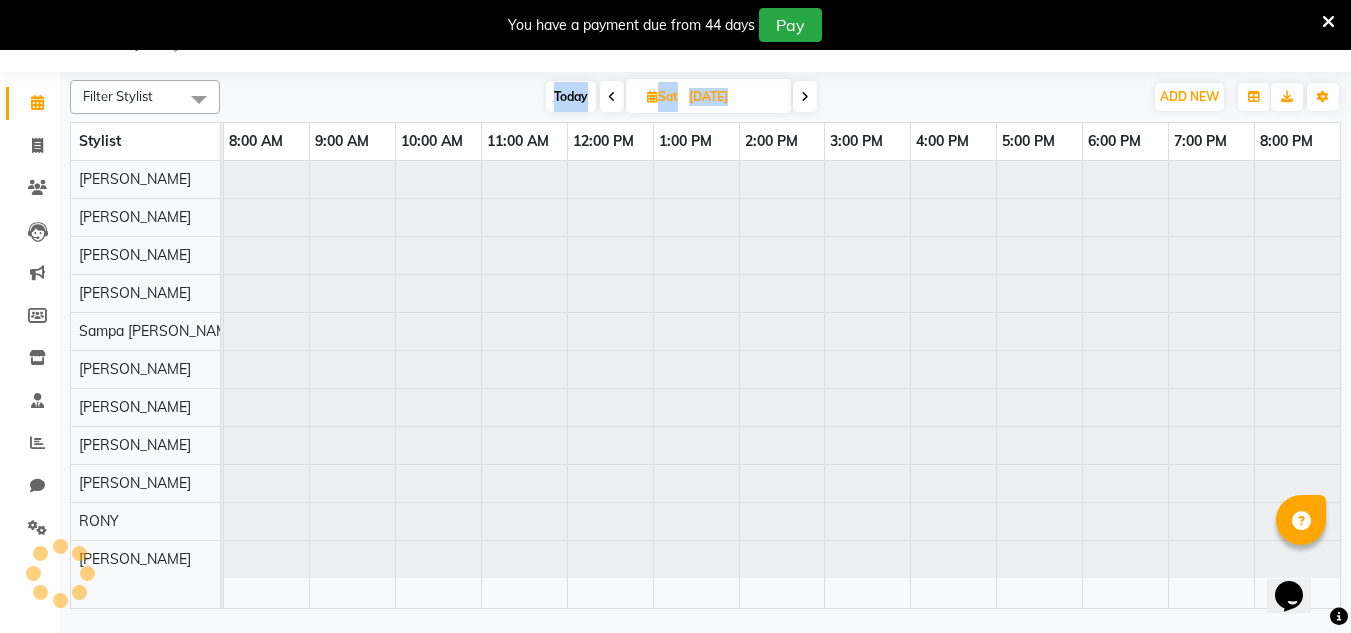 click at bounding box center (612, 97) 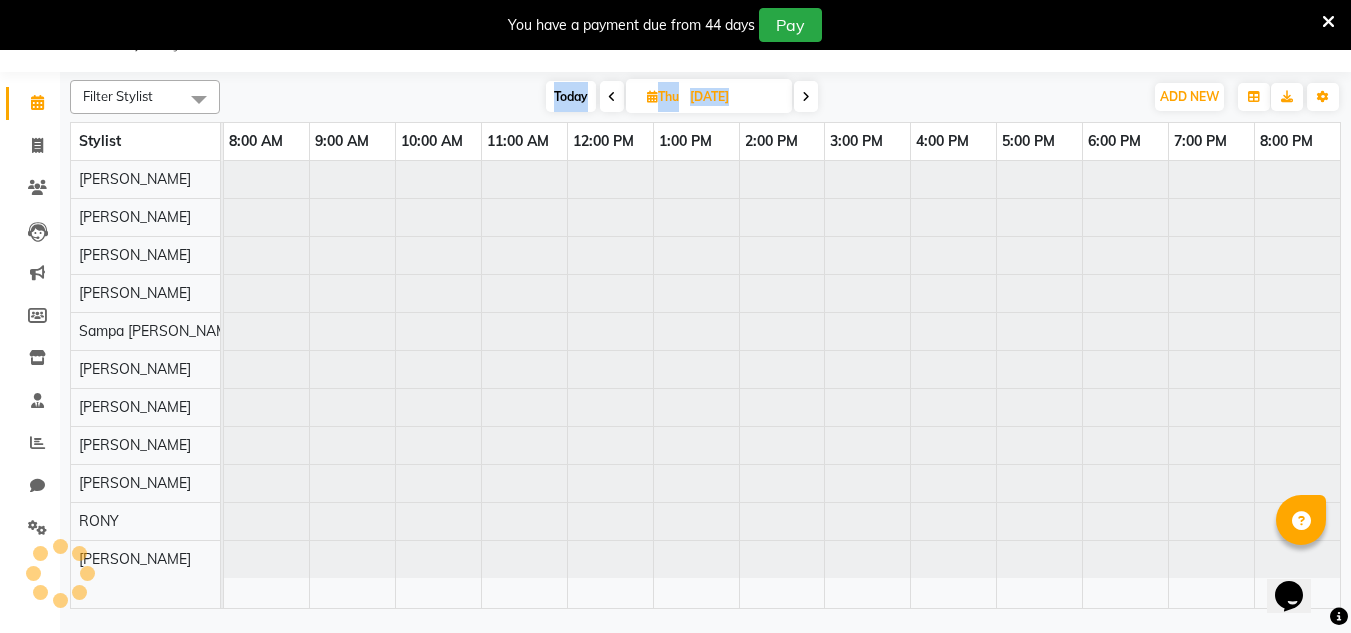 click at bounding box center (612, 97) 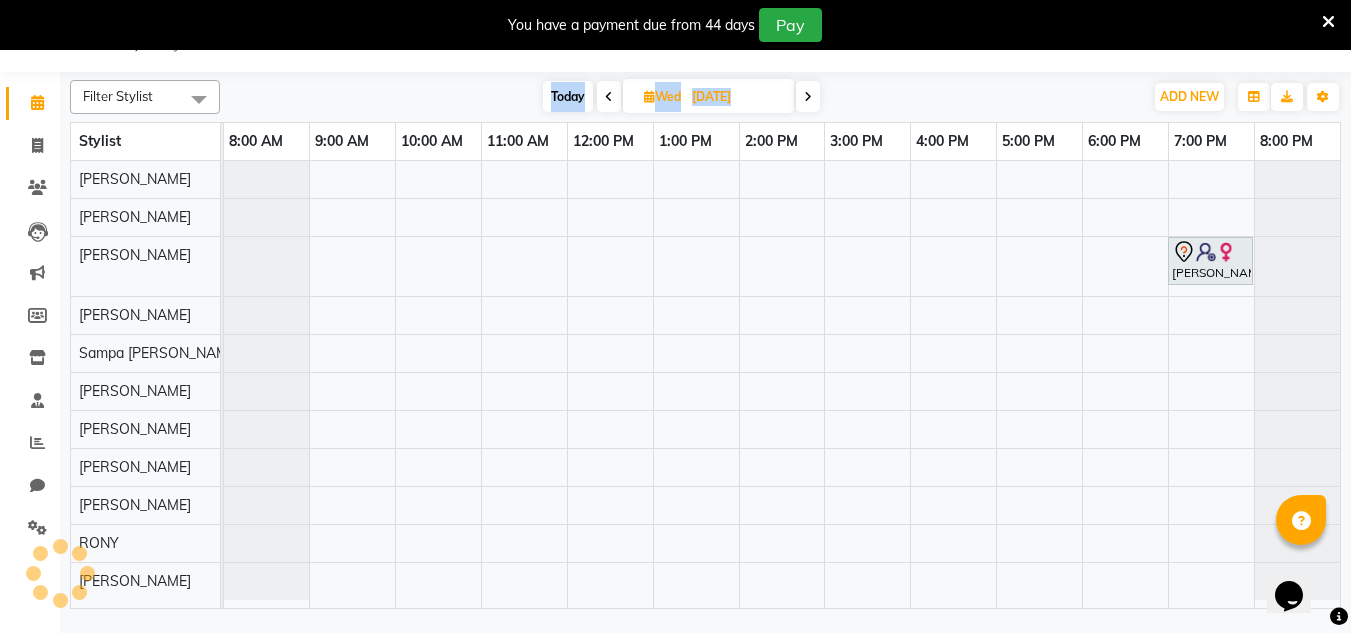 click at bounding box center (609, 97) 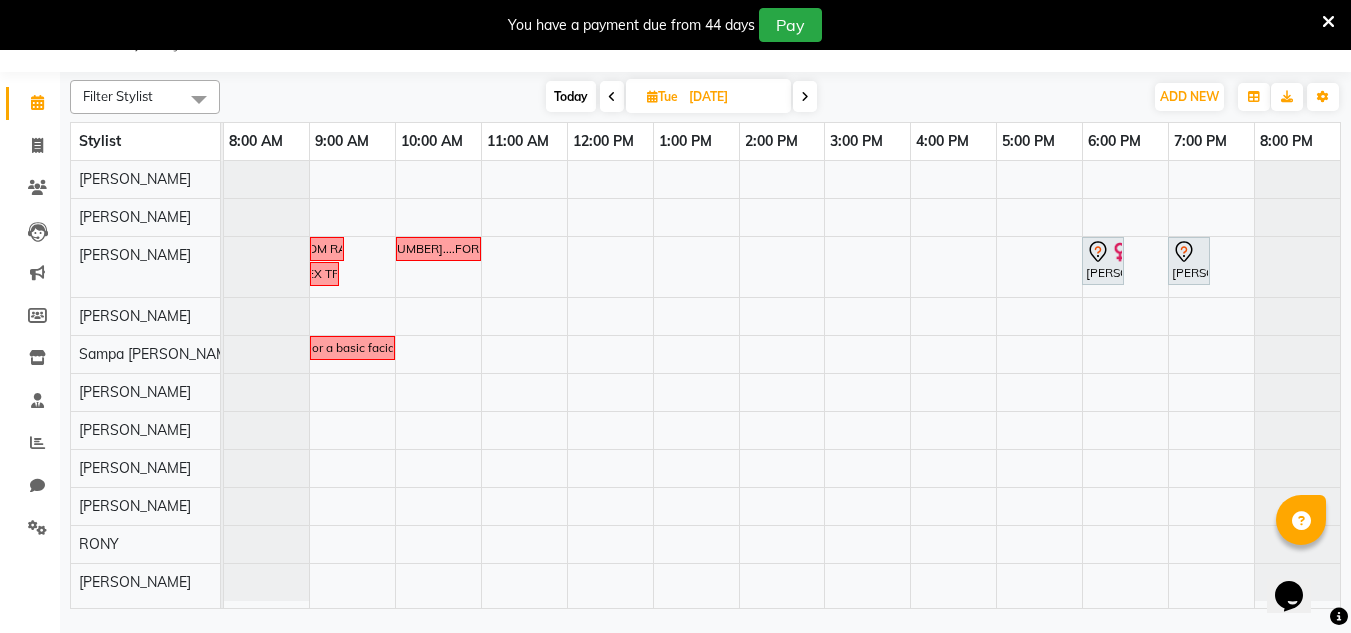 click at bounding box center [612, 97] 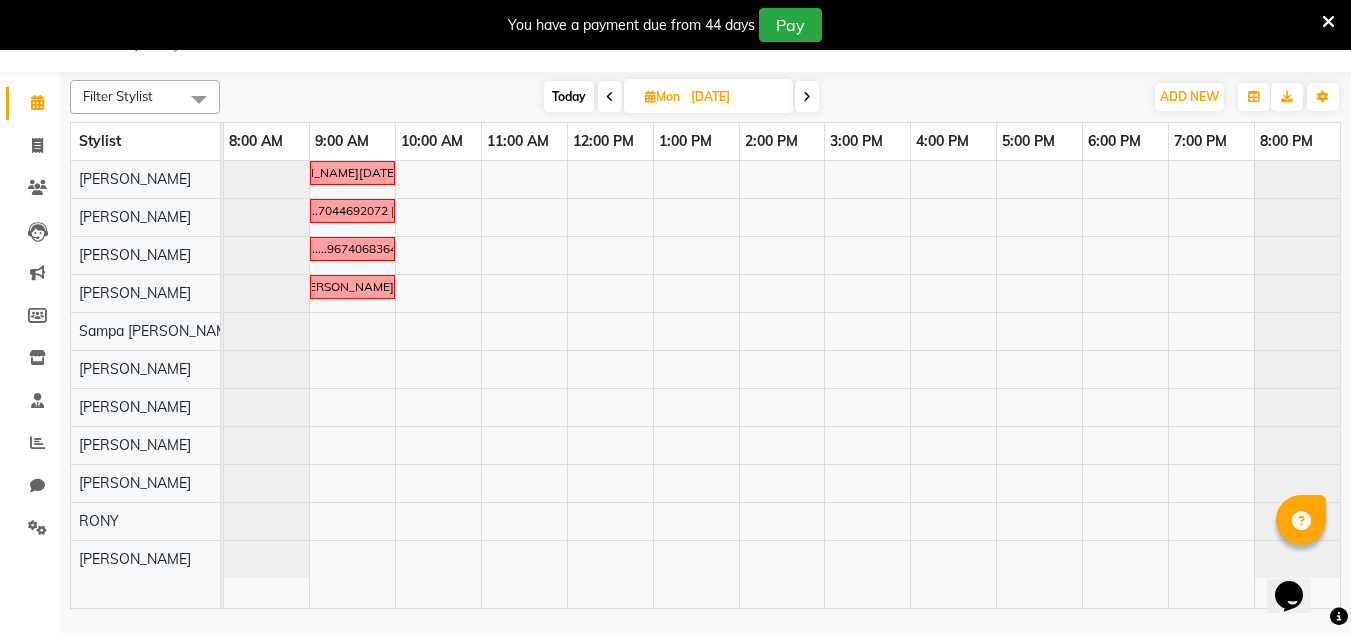 click at bounding box center [610, 97] 